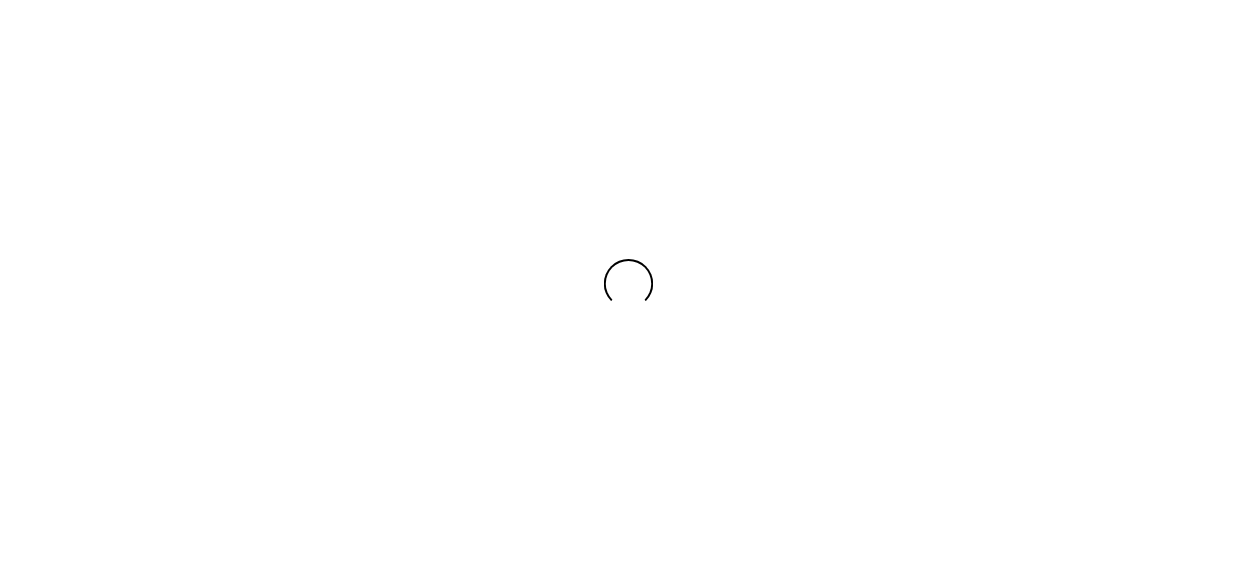 scroll, scrollTop: 0, scrollLeft: 0, axis: both 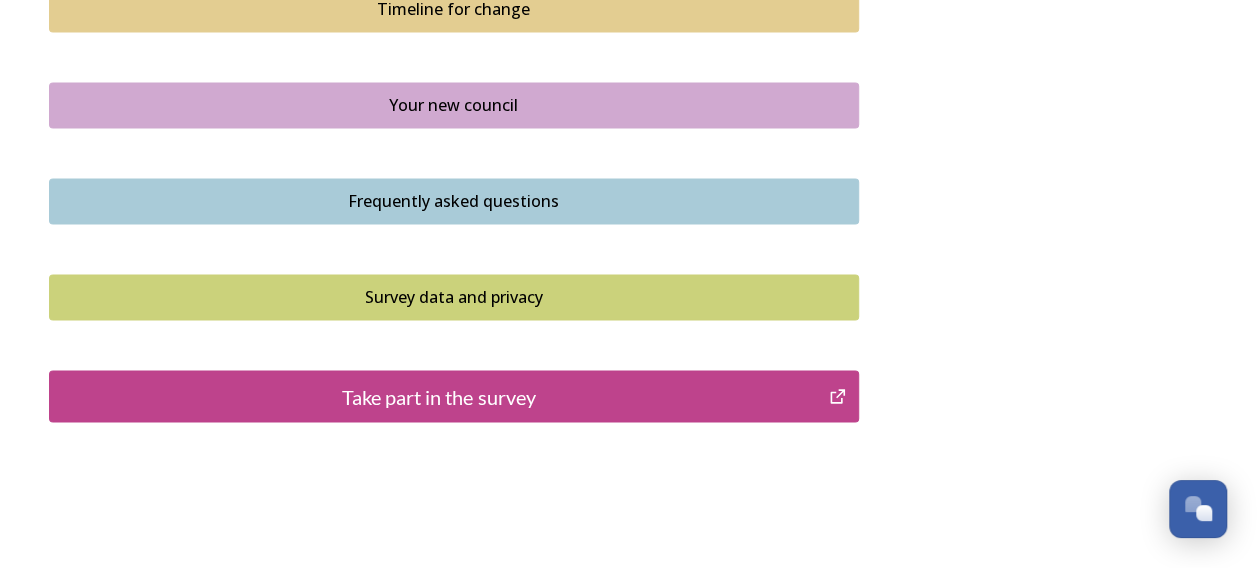 click on "Take part in the survey" at bounding box center [439, 396] 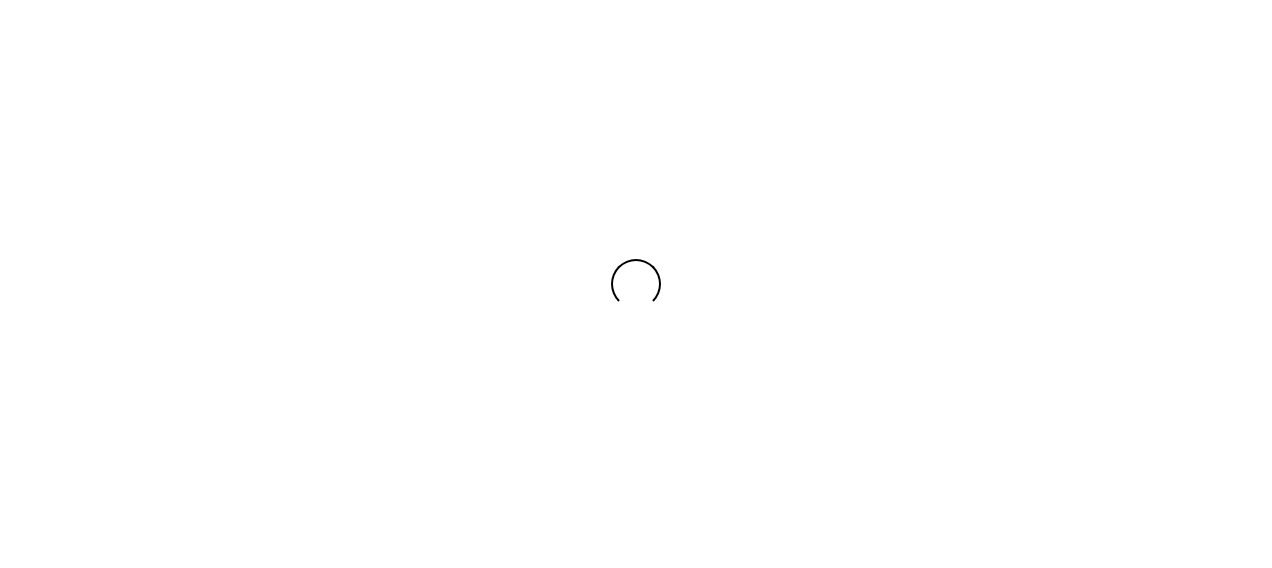 scroll, scrollTop: 0, scrollLeft: 0, axis: both 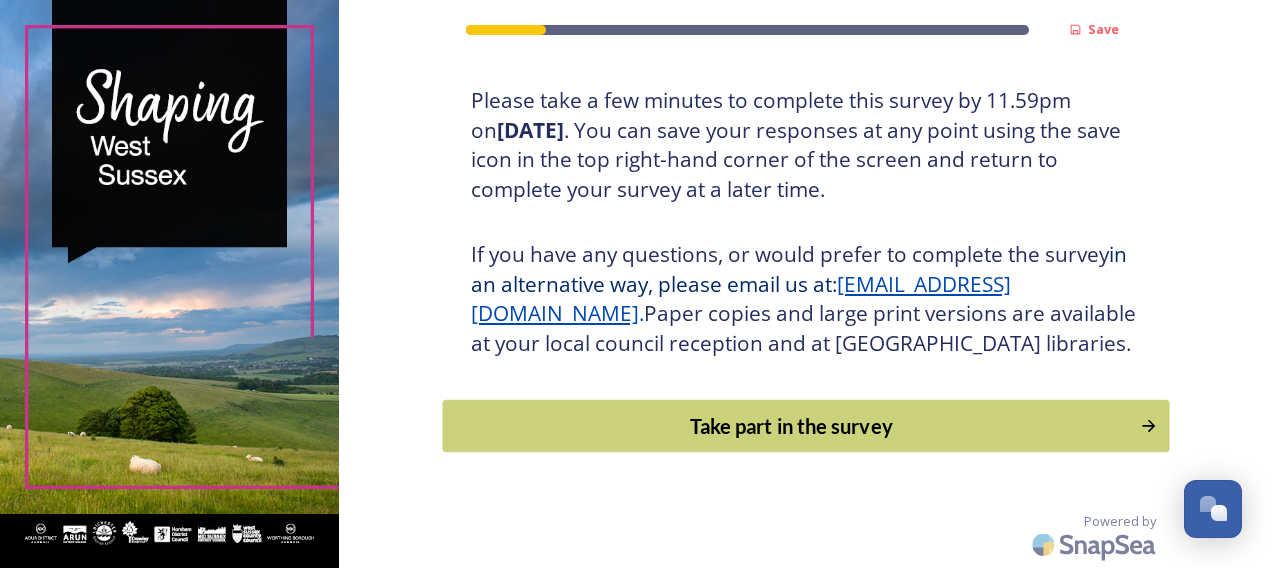 click on "Take part in the survey" at bounding box center (791, 426) 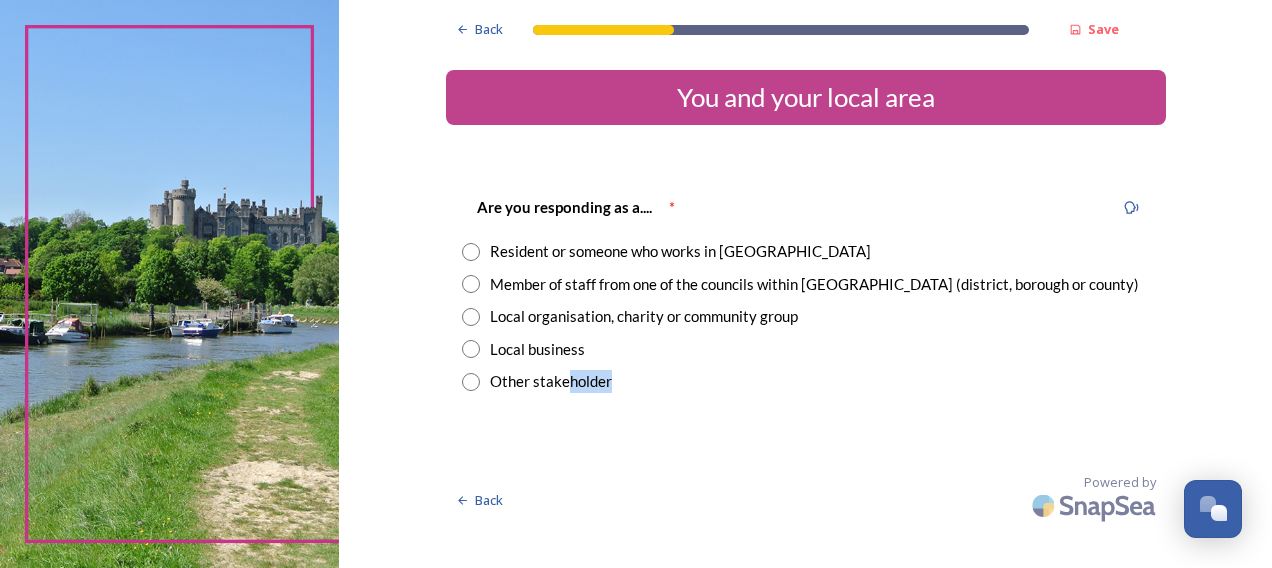 drag, startPoint x: 790, startPoint y: 428, endPoint x: 566, endPoint y: 408, distance: 224.89108 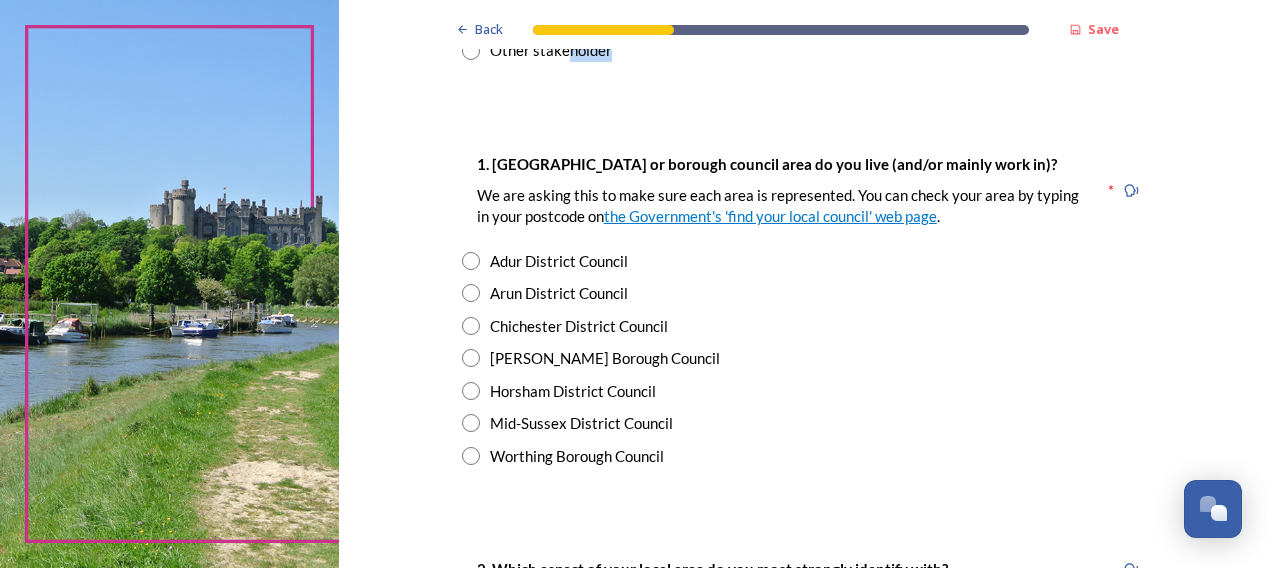scroll, scrollTop: 340, scrollLeft: 0, axis: vertical 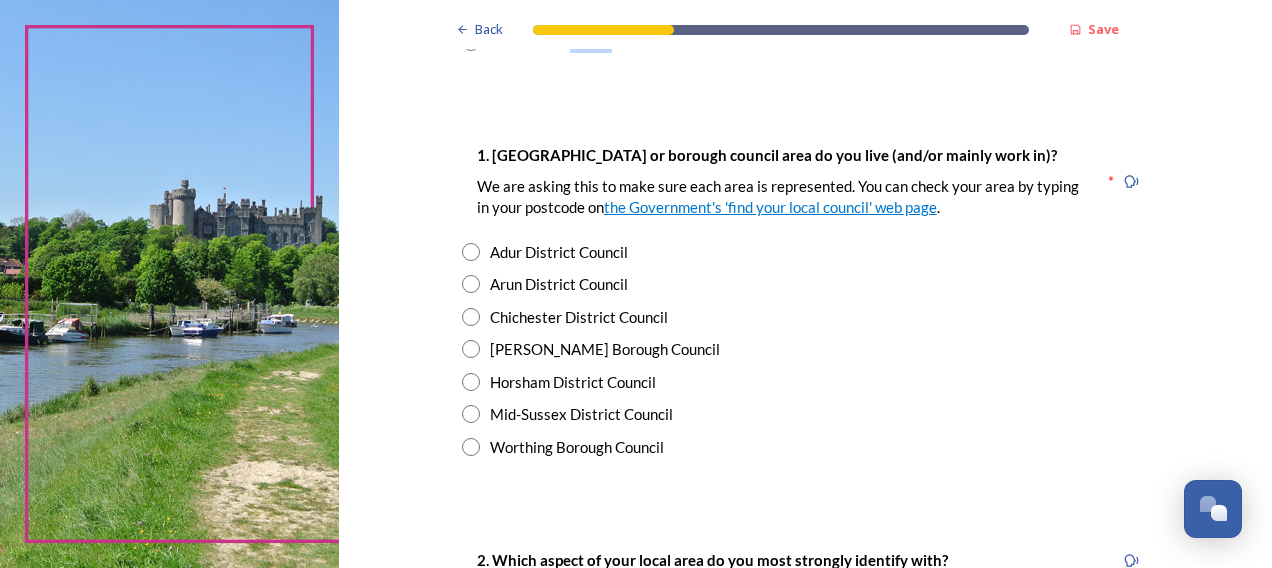 click at bounding box center [471, 382] 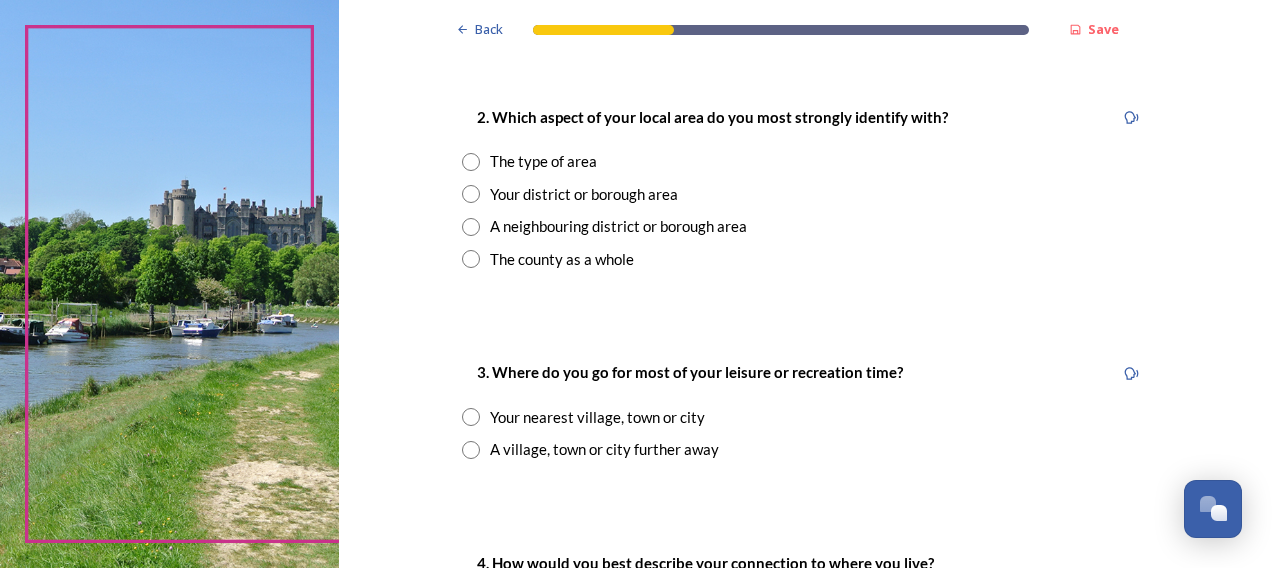 scroll, scrollTop: 792, scrollLeft: 0, axis: vertical 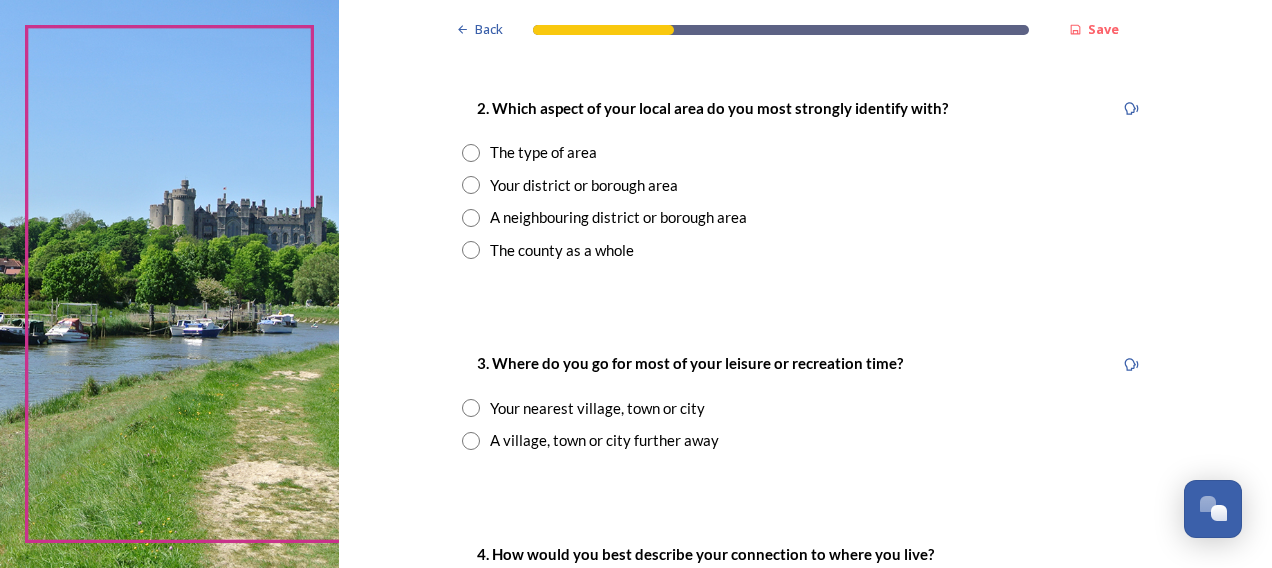 click at bounding box center [471, 153] 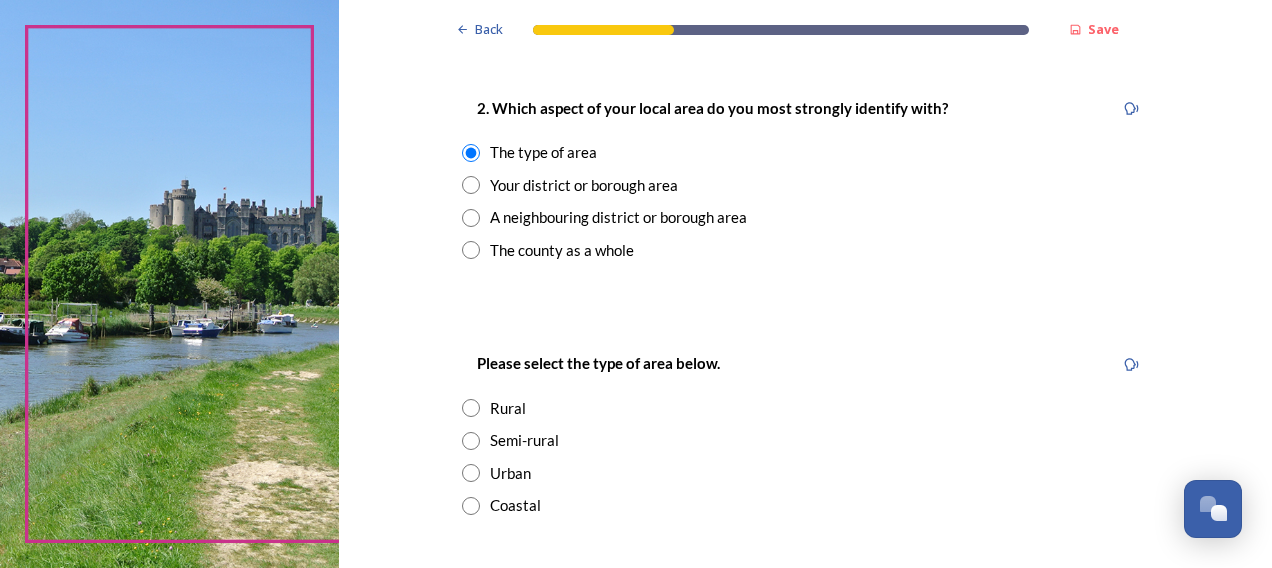 click at bounding box center (471, 408) 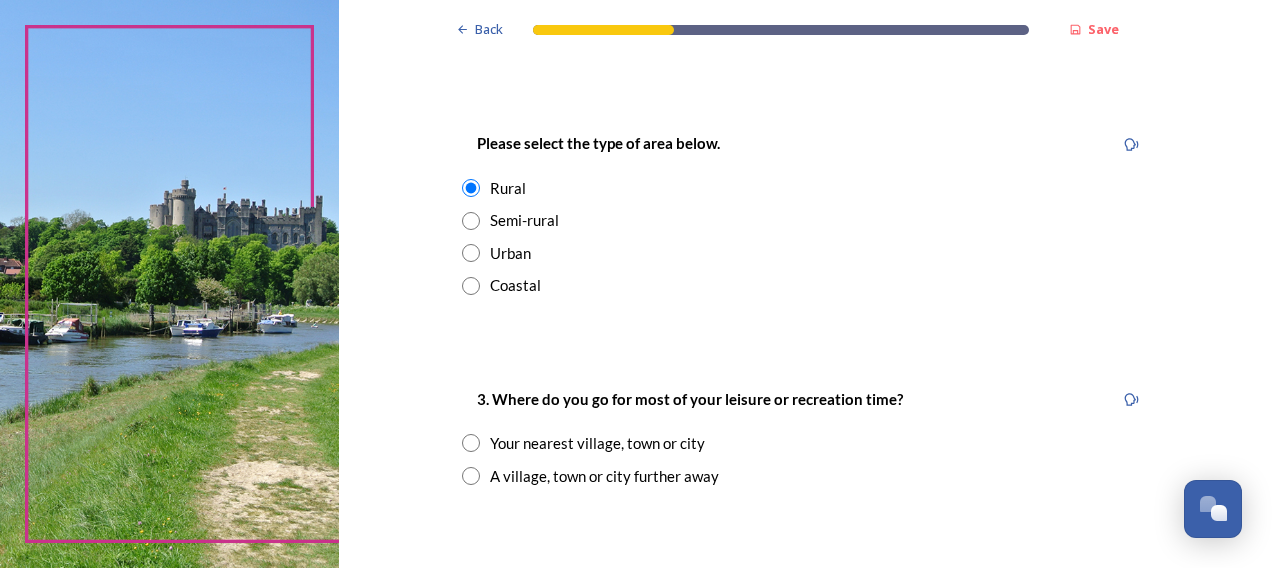 scroll, scrollTop: 1025, scrollLeft: 0, axis: vertical 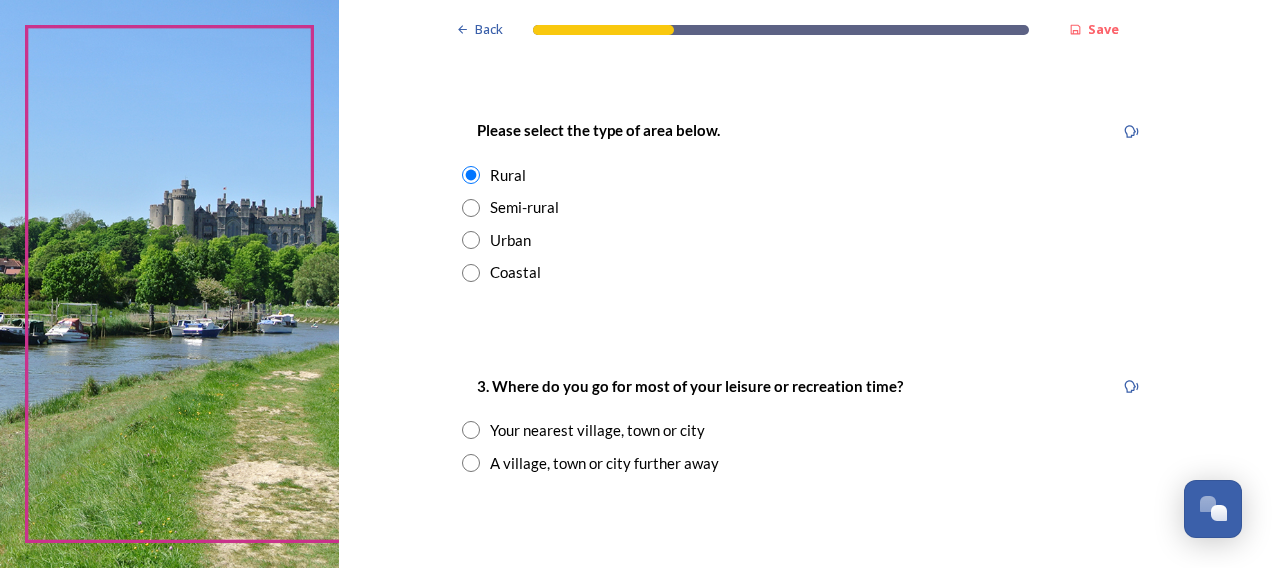 click at bounding box center [471, 175] 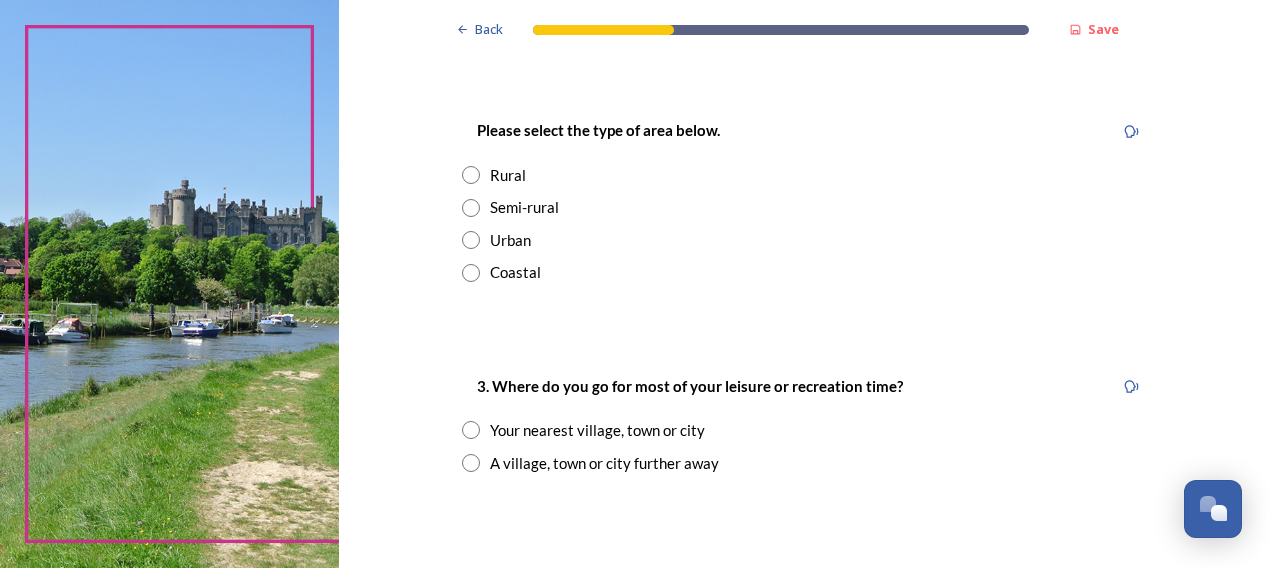 click at bounding box center (471, 208) 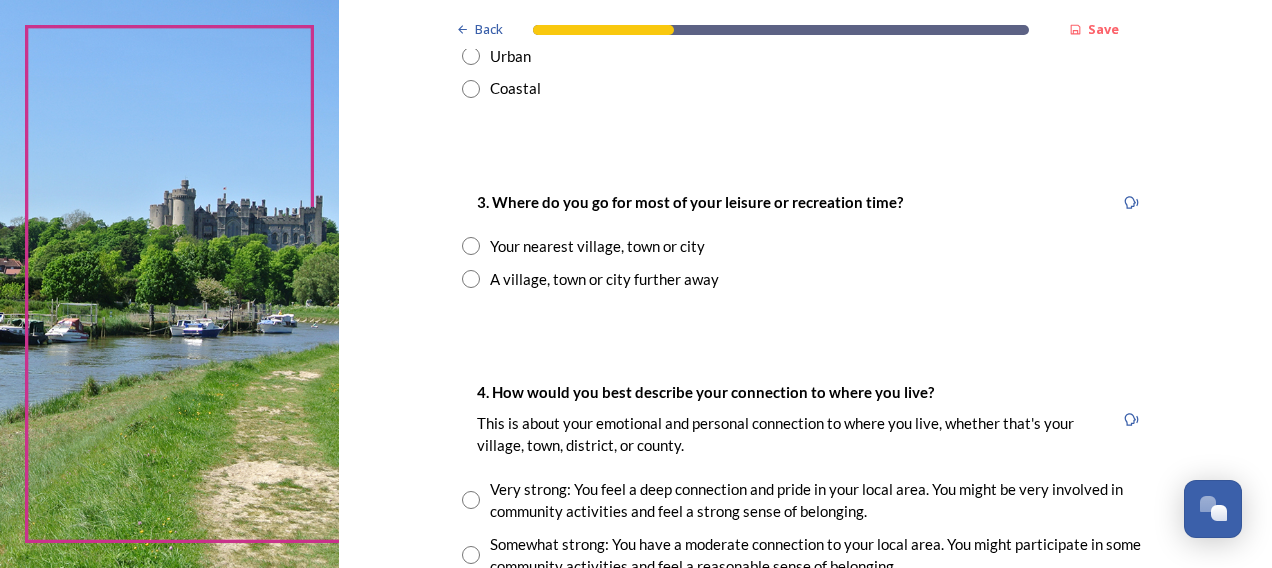 scroll, scrollTop: 1212, scrollLeft: 0, axis: vertical 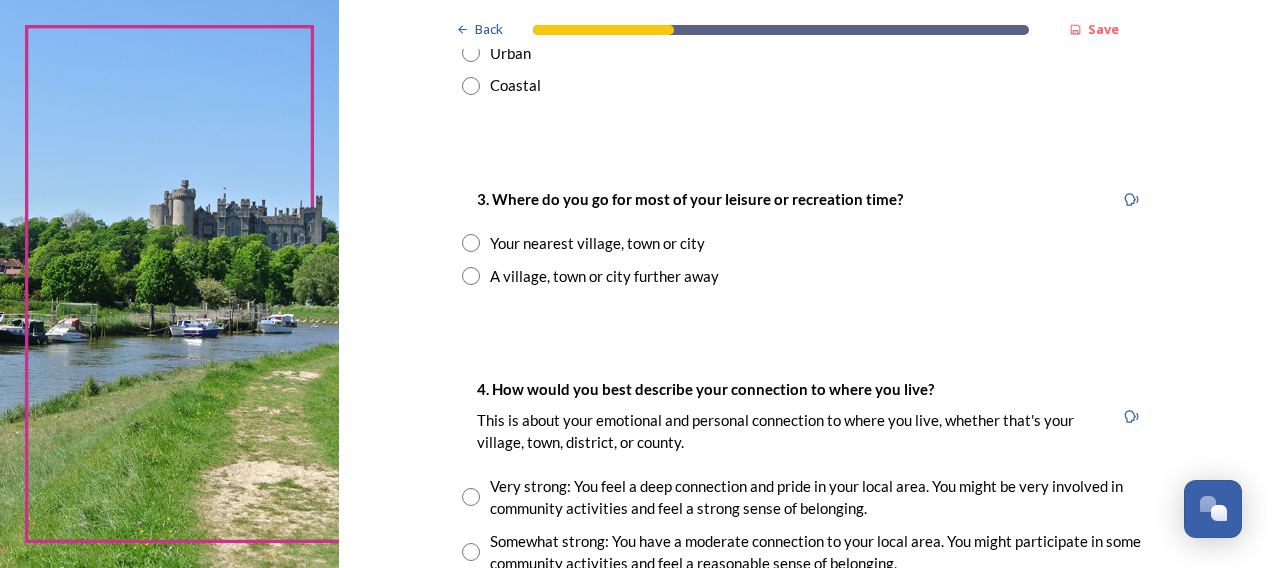 click at bounding box center [471, 243] 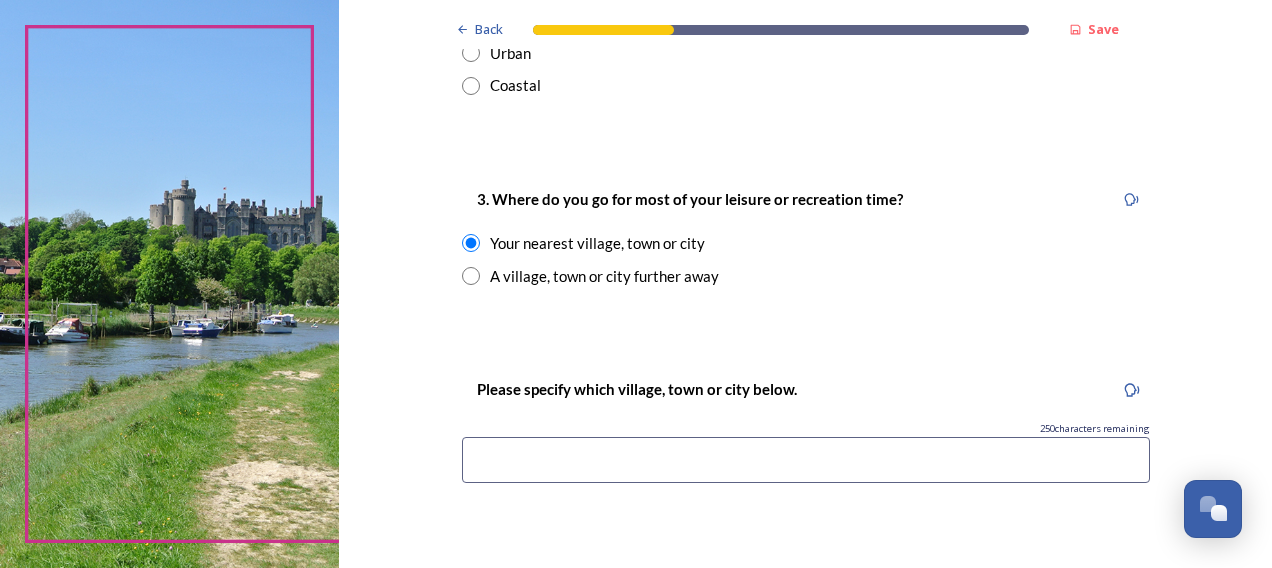 click at bounding box center [806, 460] 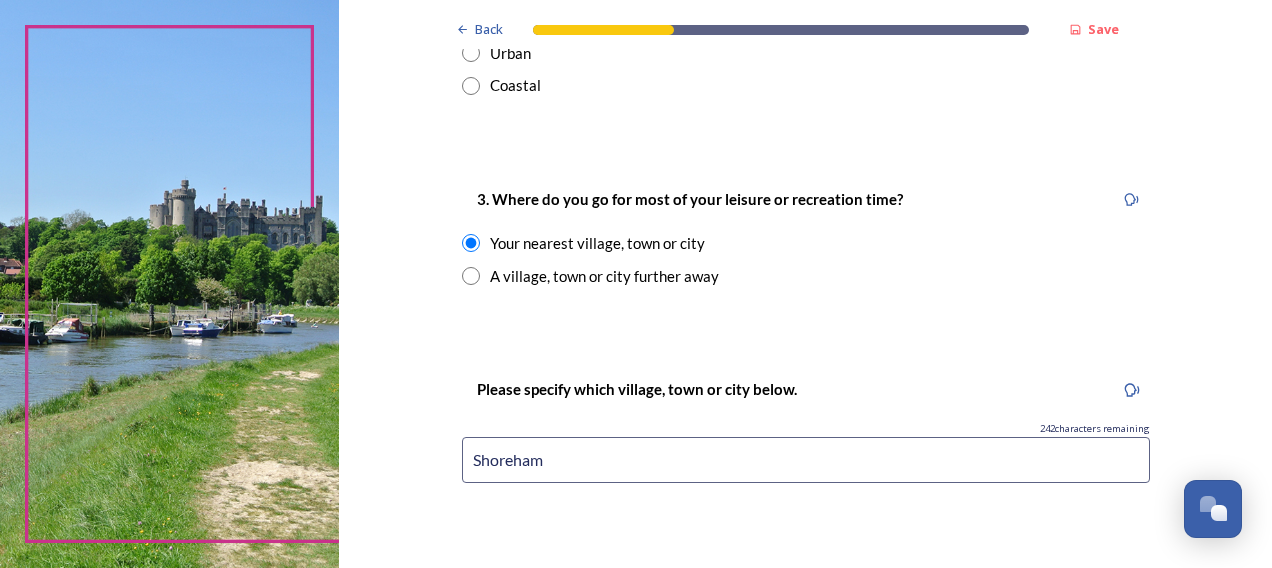 type on "Shoreham" 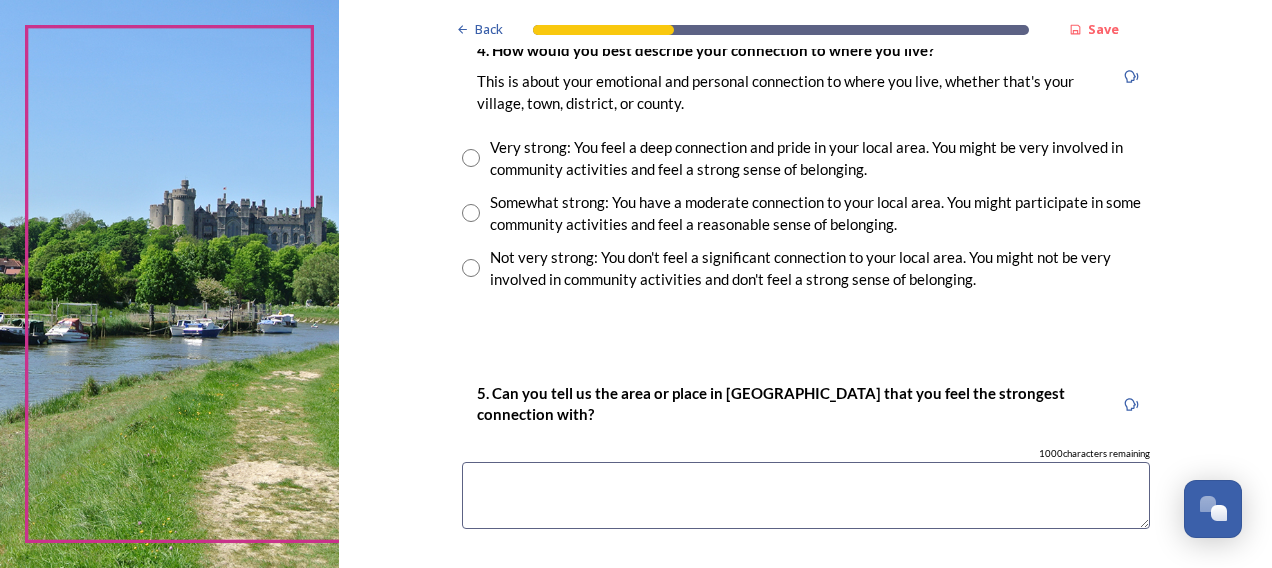 scroll, scrollTop: 1742, scrollLeft: 0, axis: vertical 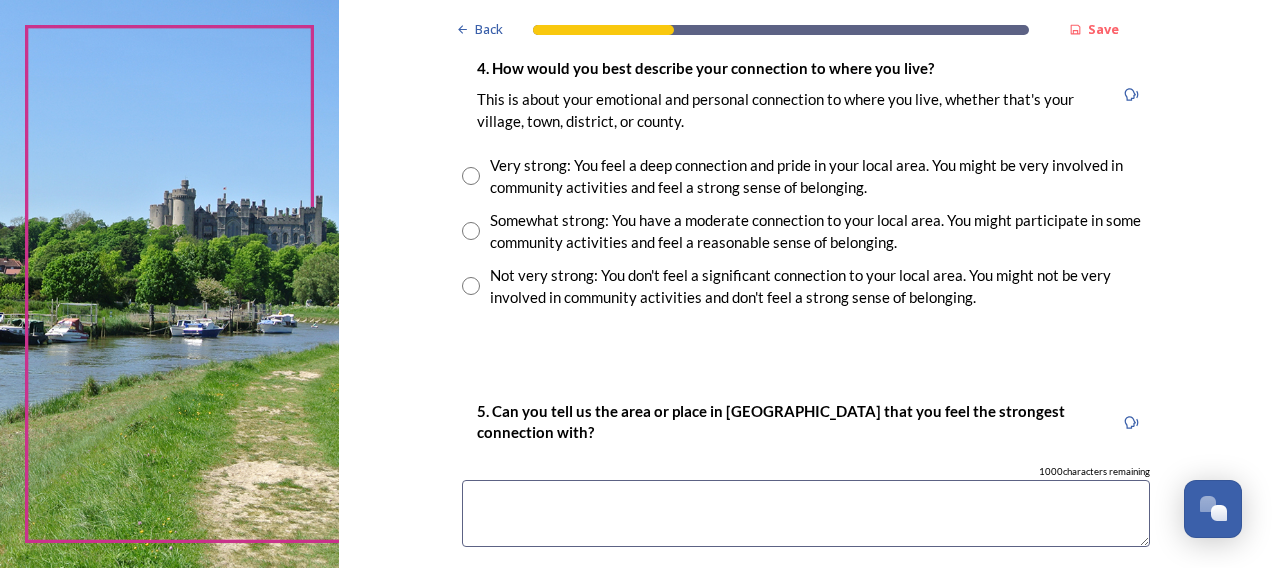 click at bounding box center [471, 231] 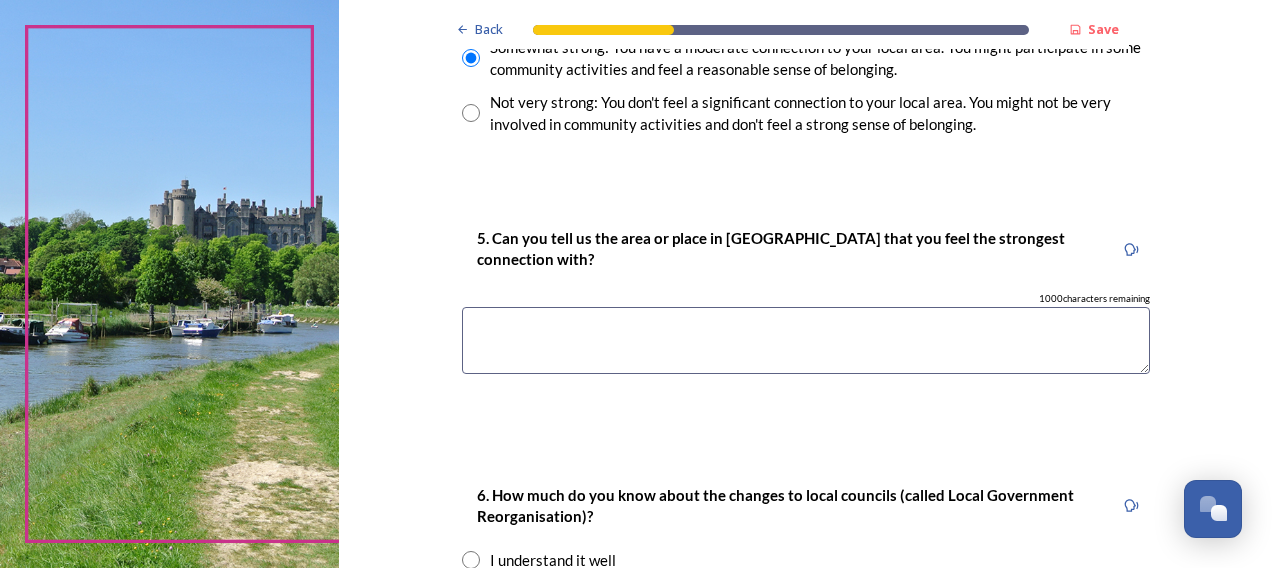 scroll, scrollTop: 1962, scrollLeft: 0, axis: vertical 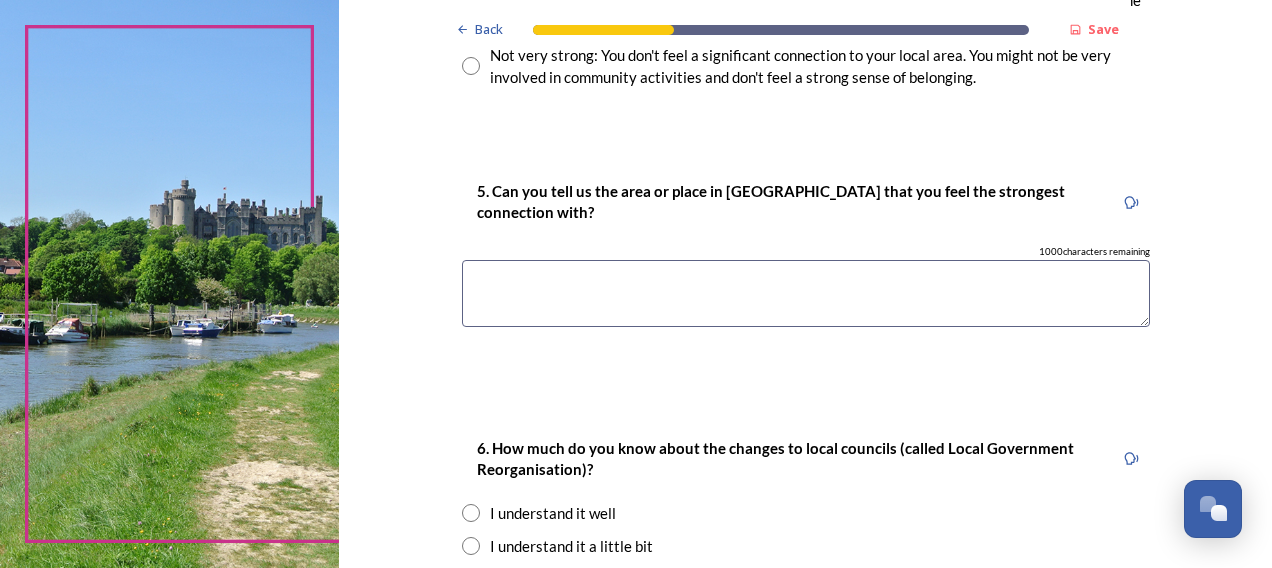click at bounding box center (806, 293) 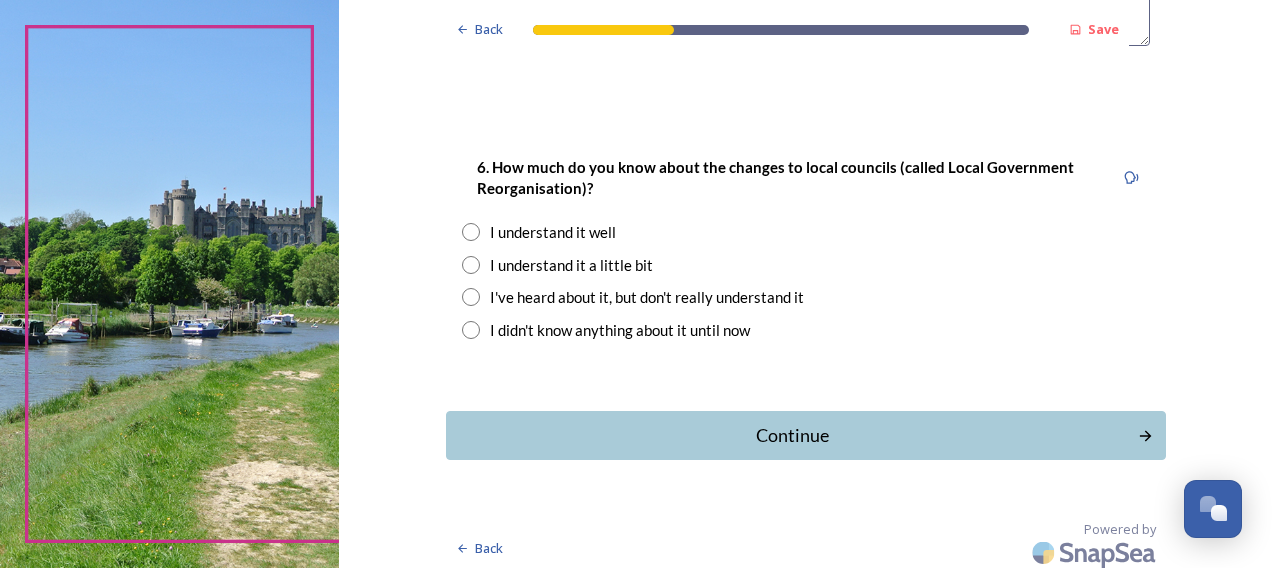 scroll, scrollTop: 2249, scrollLeft: 0, axis: vertical 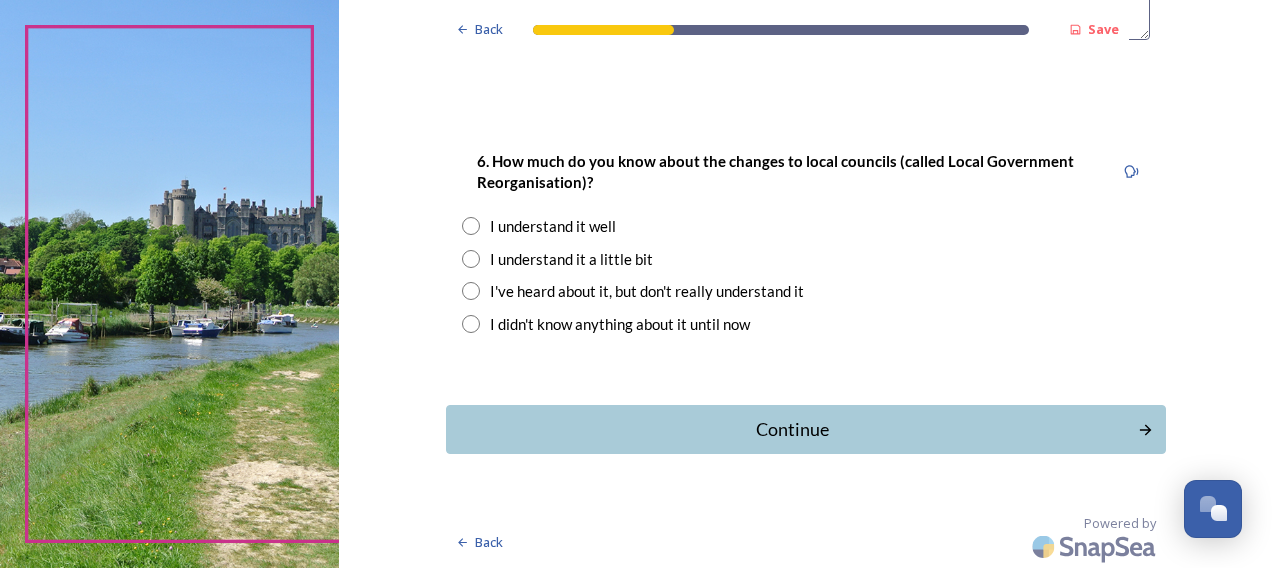 type on "[PERSON_NAME] Green" 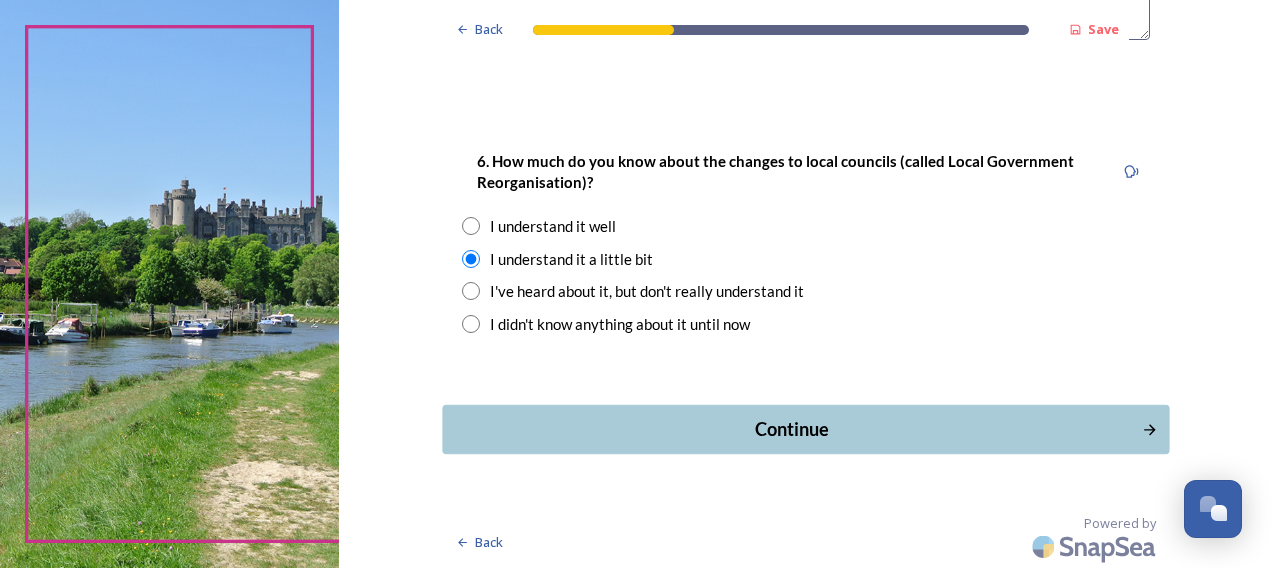 click on "Continue" at bounding box center (791, 429) 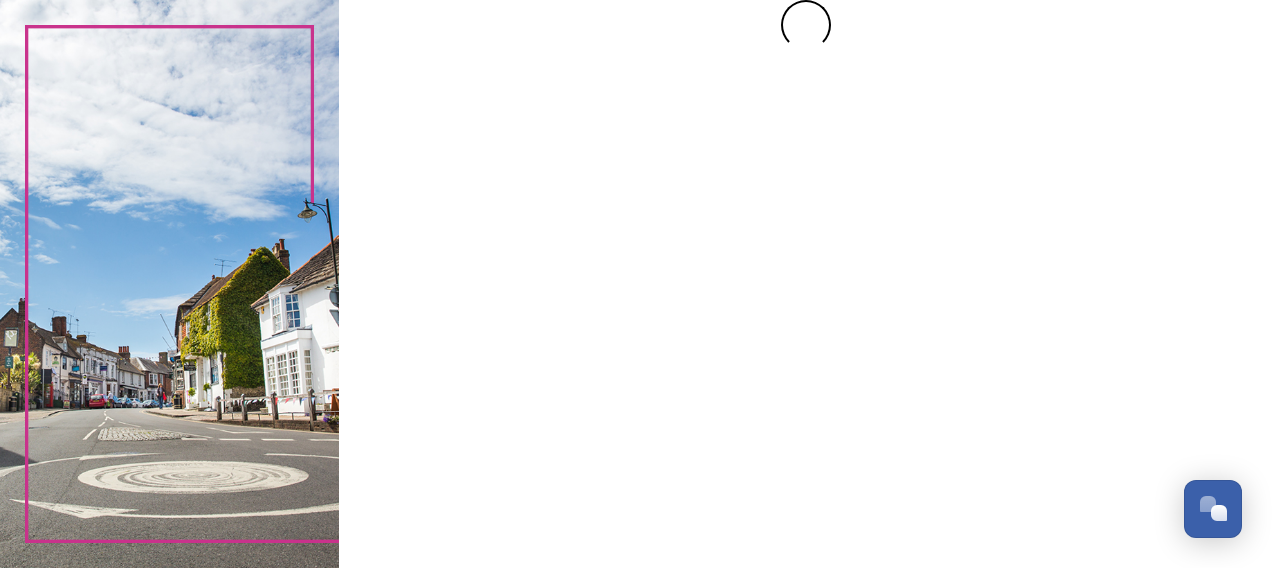 scroll, scrollTop: 0, scrollLeft: 0, axis: both 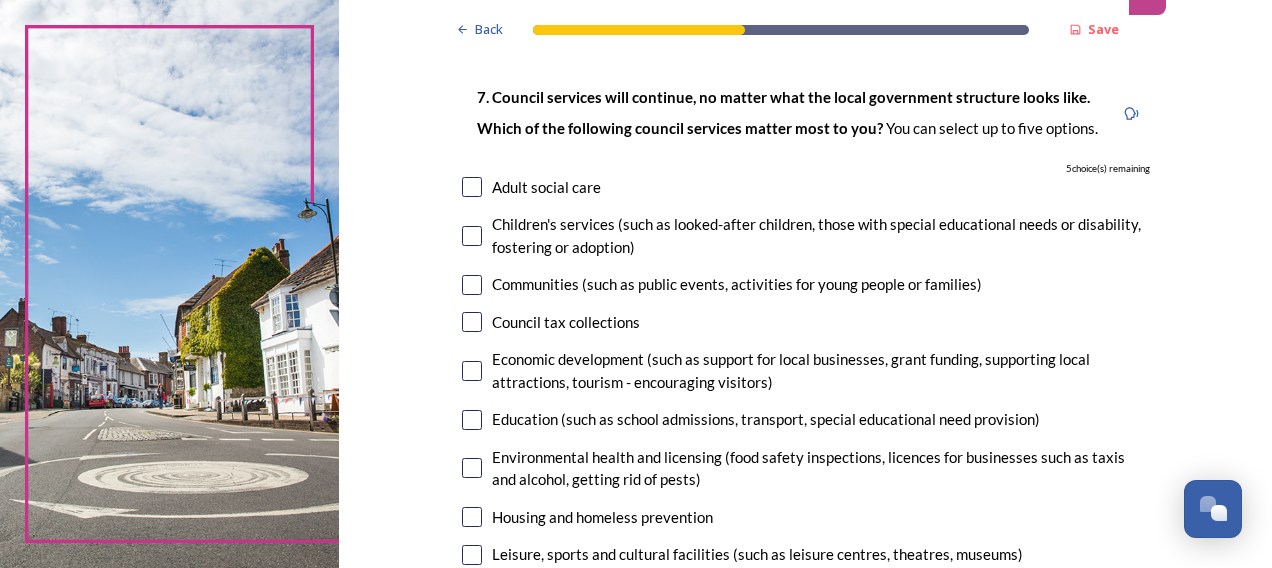 click at bounding box center (472, 236) 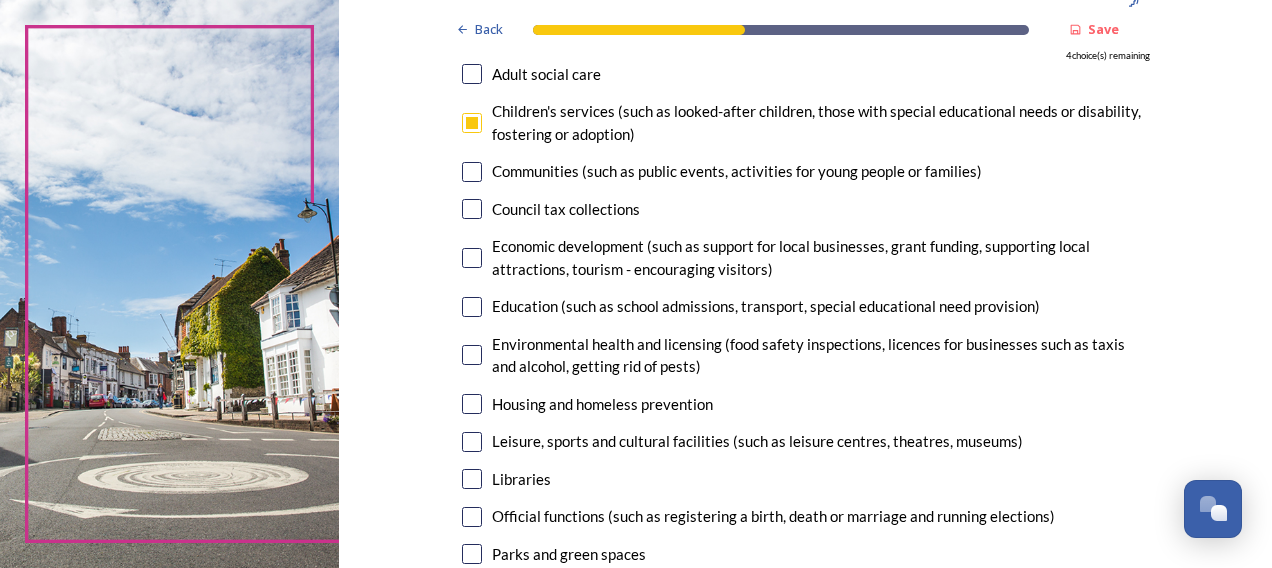scroll, scrollTop: 229, scrollLeft: 0, axis: vertical 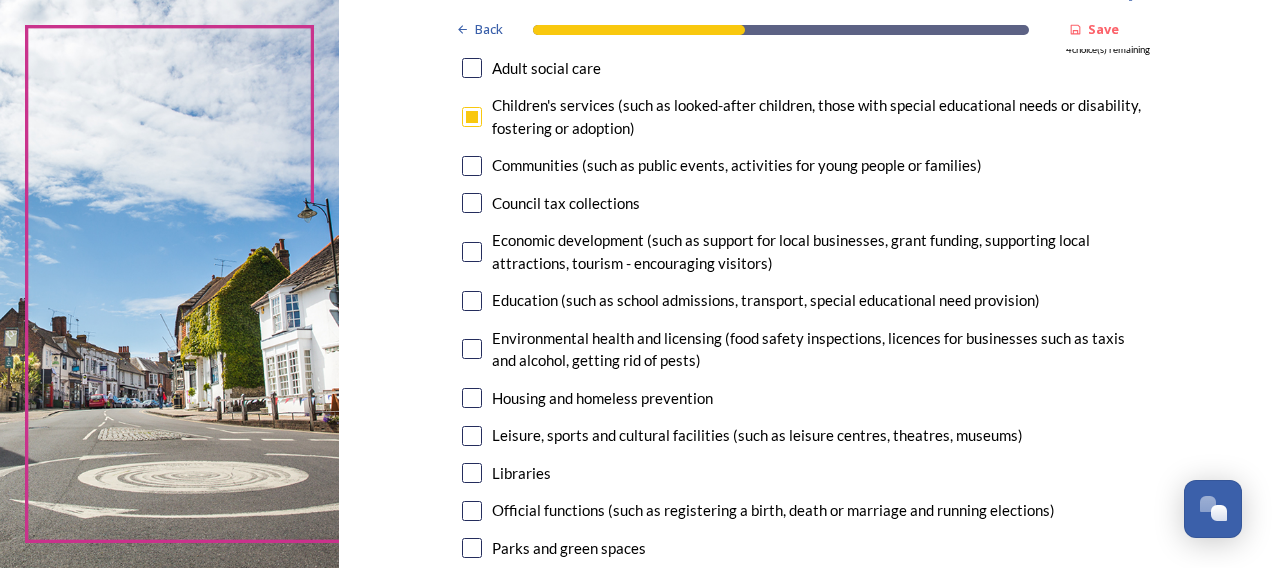click at bounding box center [472, 301] 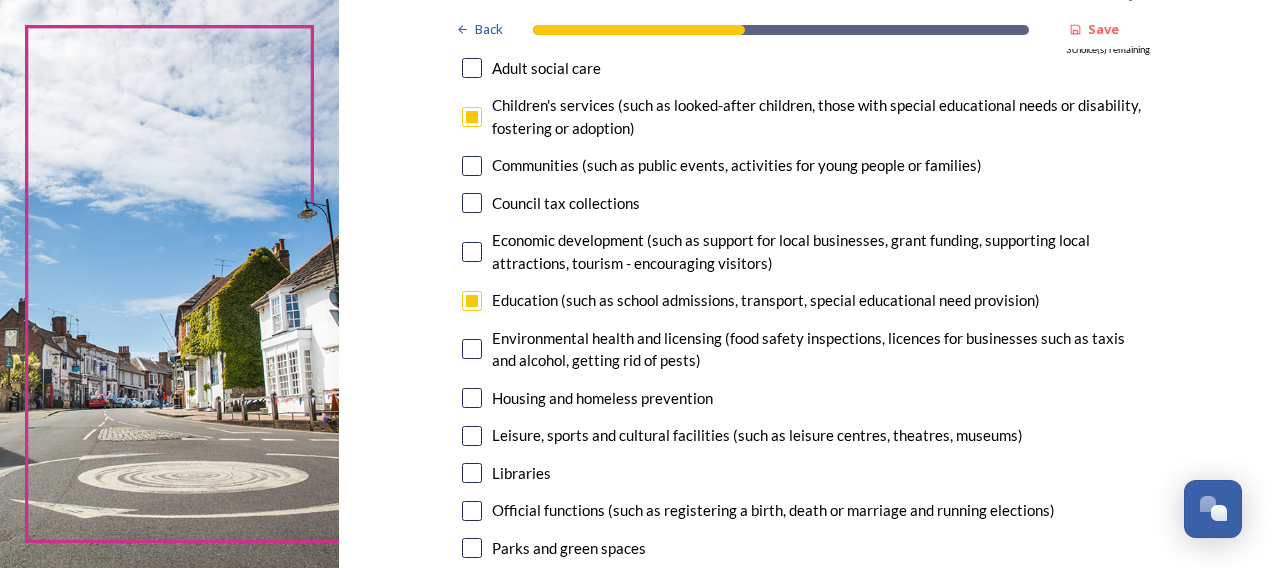 click at bounding box center [472, 548] 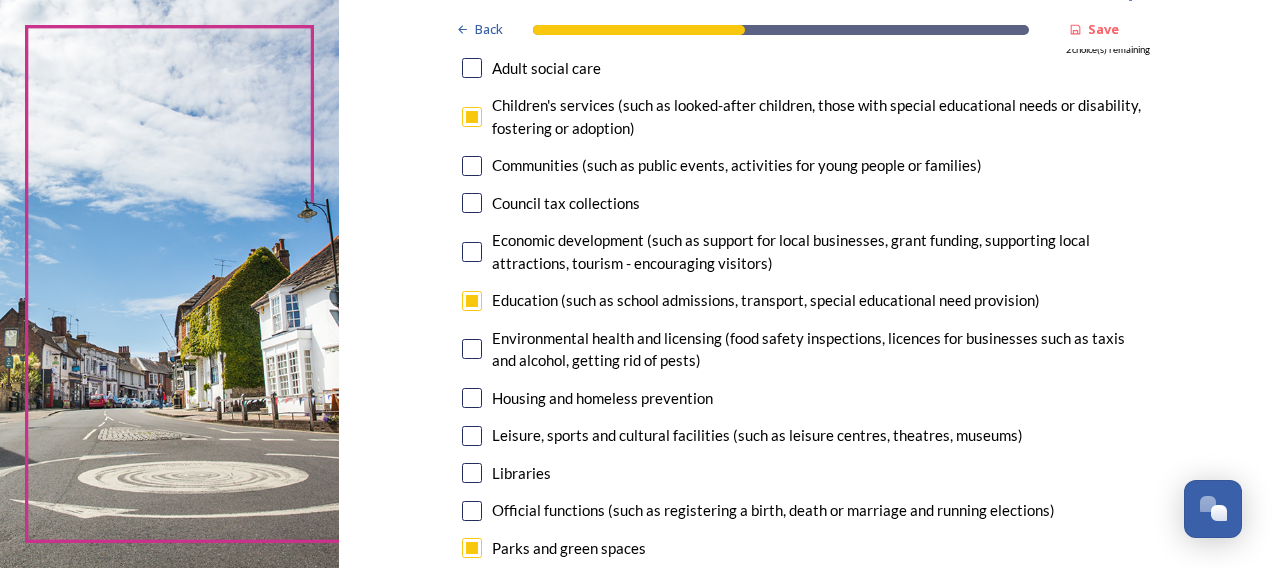 click at bounding box center [472, 473] 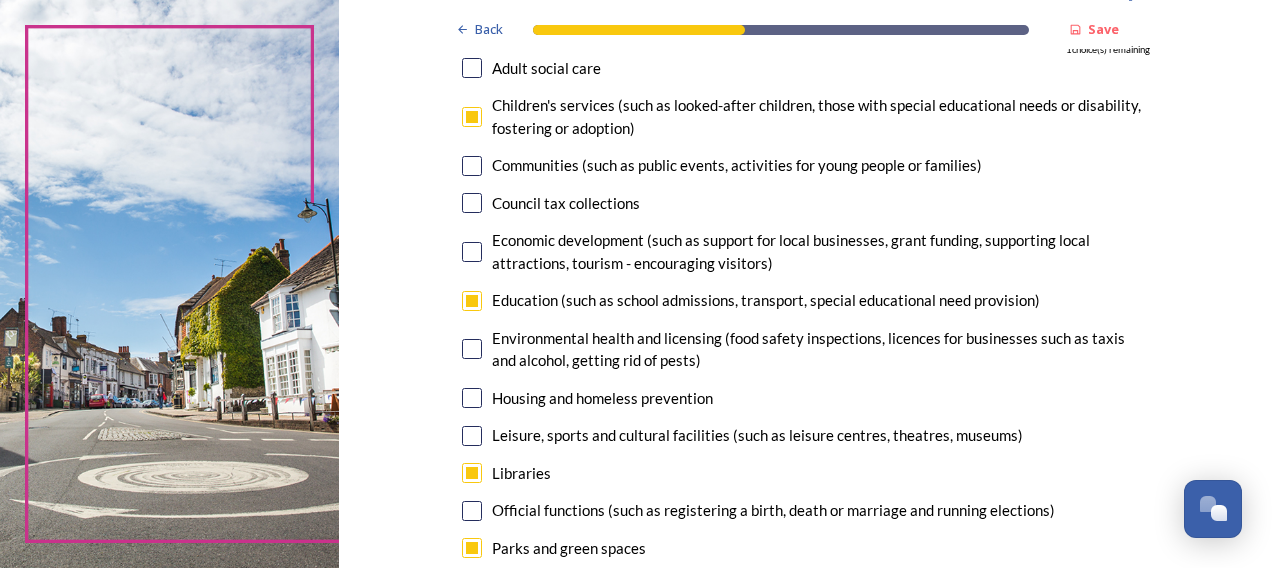 click at bounding box center [472, 436] 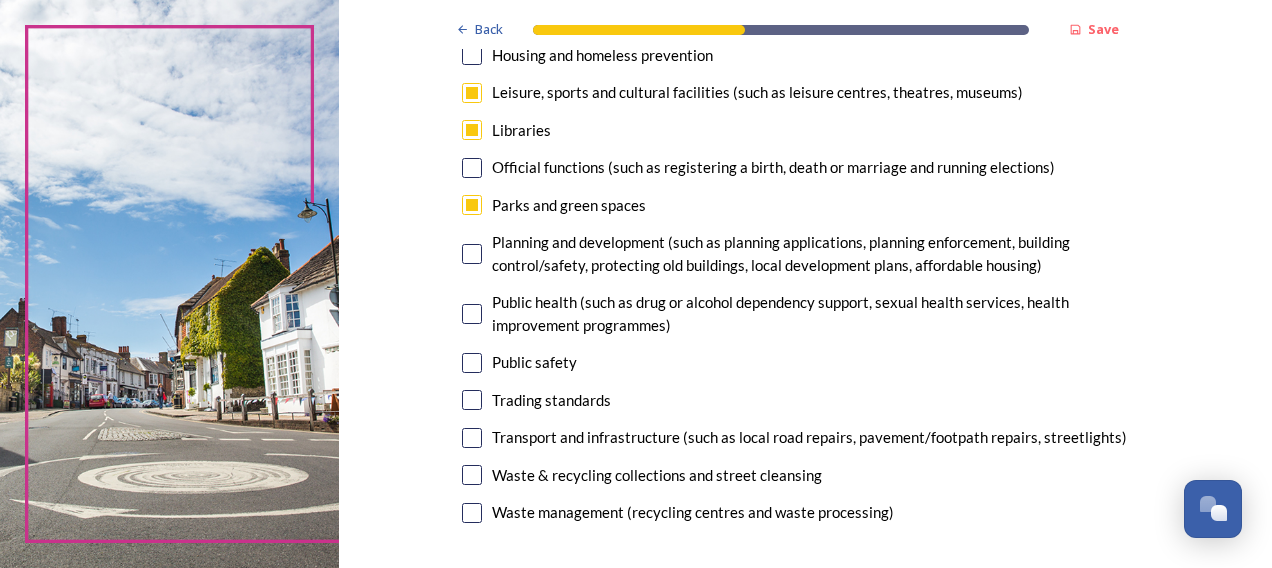 scroll, scrollTop: 589, scrollLeft: 0, axis: vertical 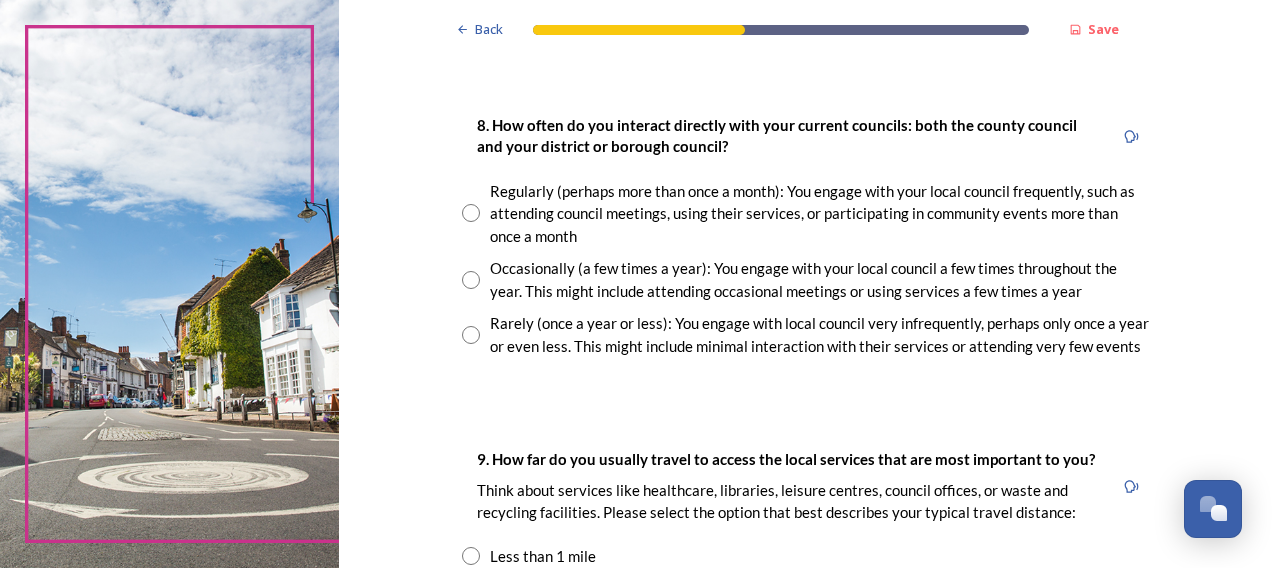 click at bounding box center [471, 335] 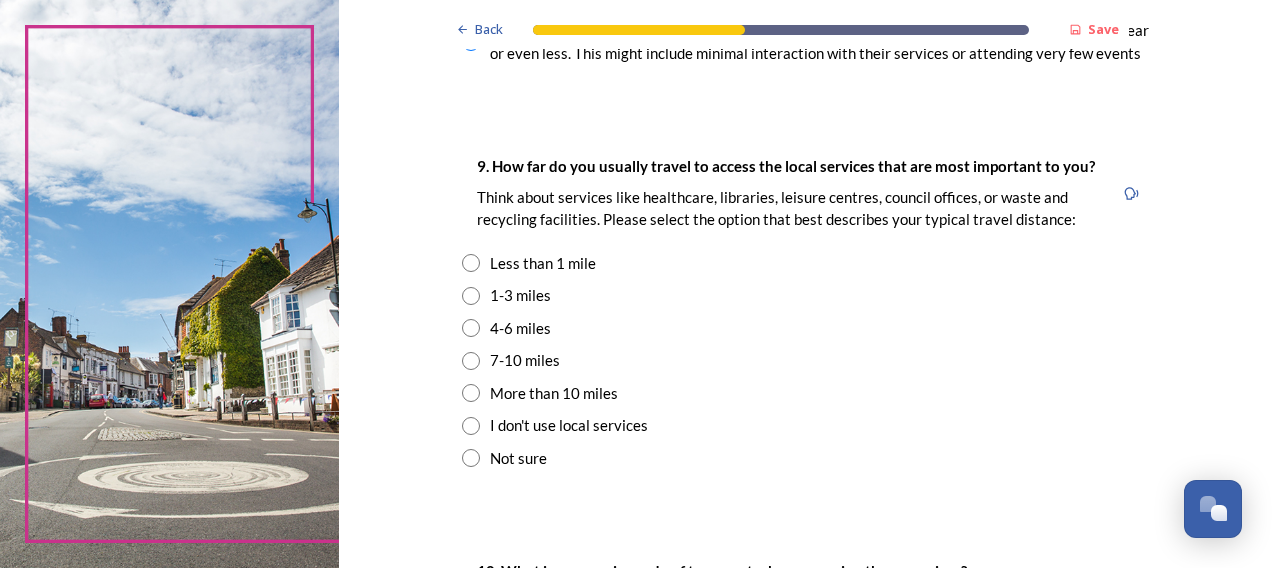 scroll, scrollTop: 1398, scrollLeft: 0, axis: vertical 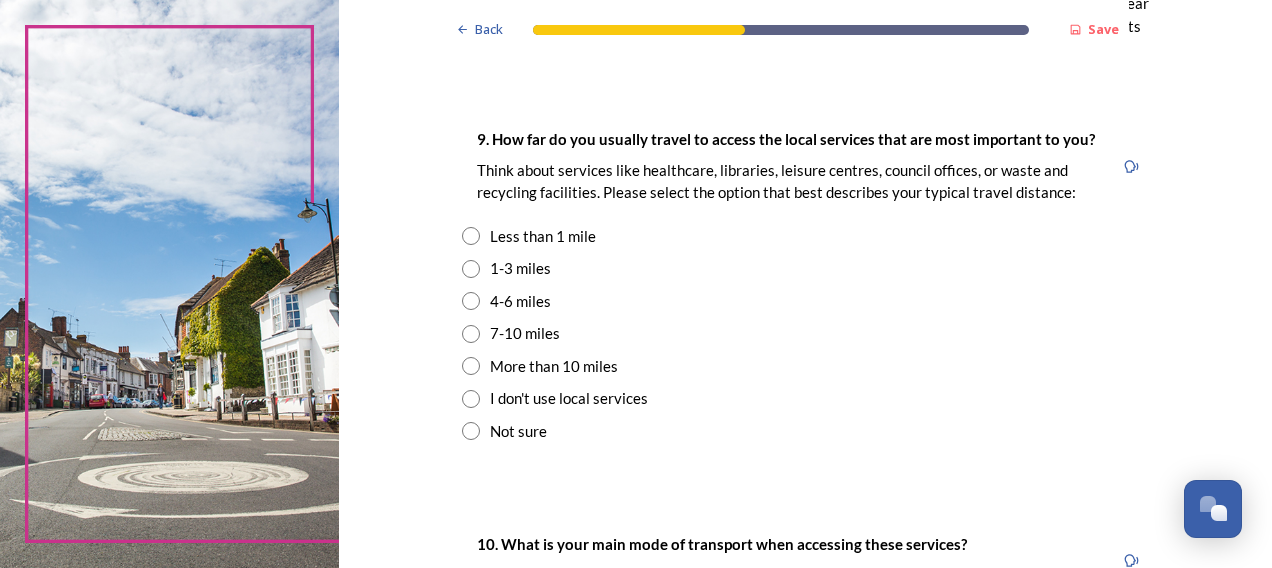 click at bounding box center (471, 334) 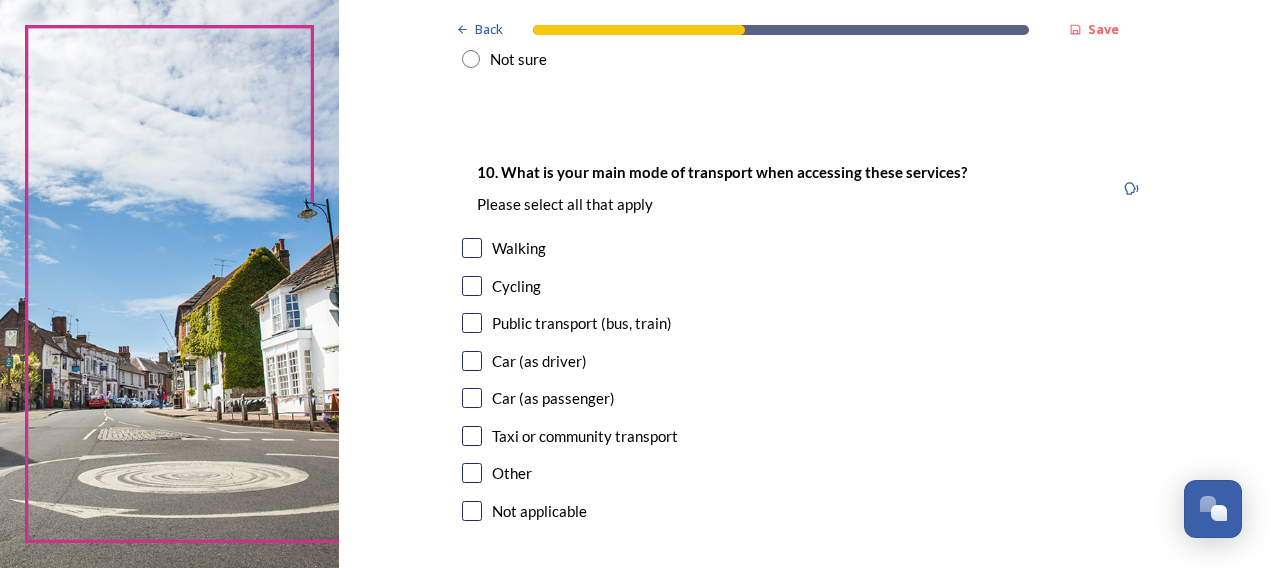 scroll, scrollTop: 1798, scrollLeft: 0, axis: vertical 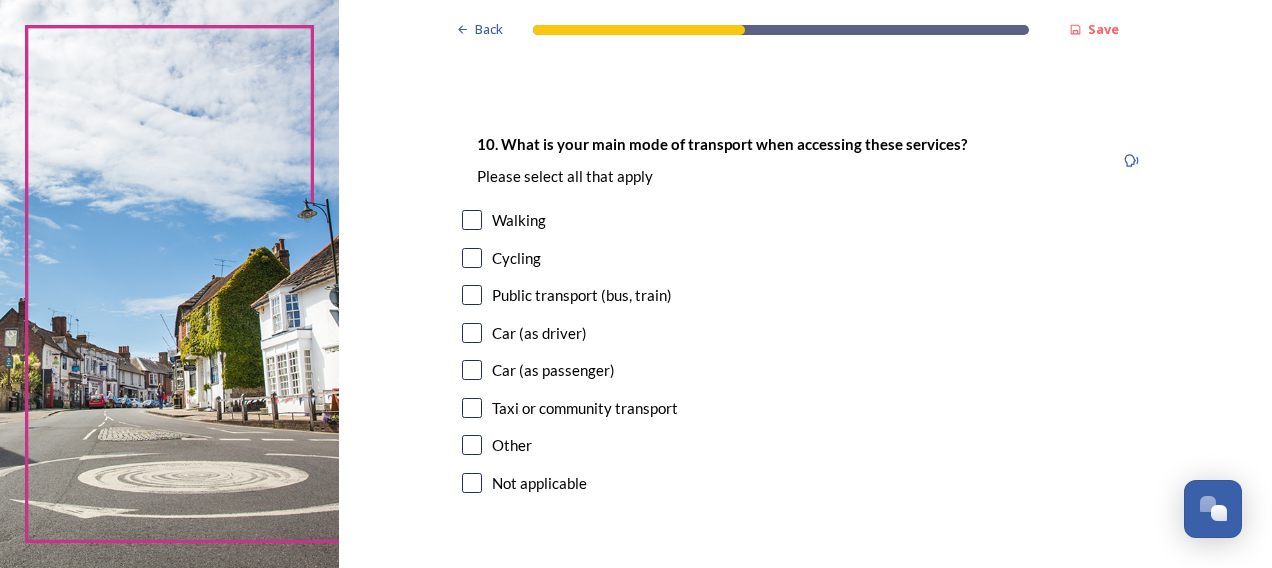 click at bounding box center (472, 333) 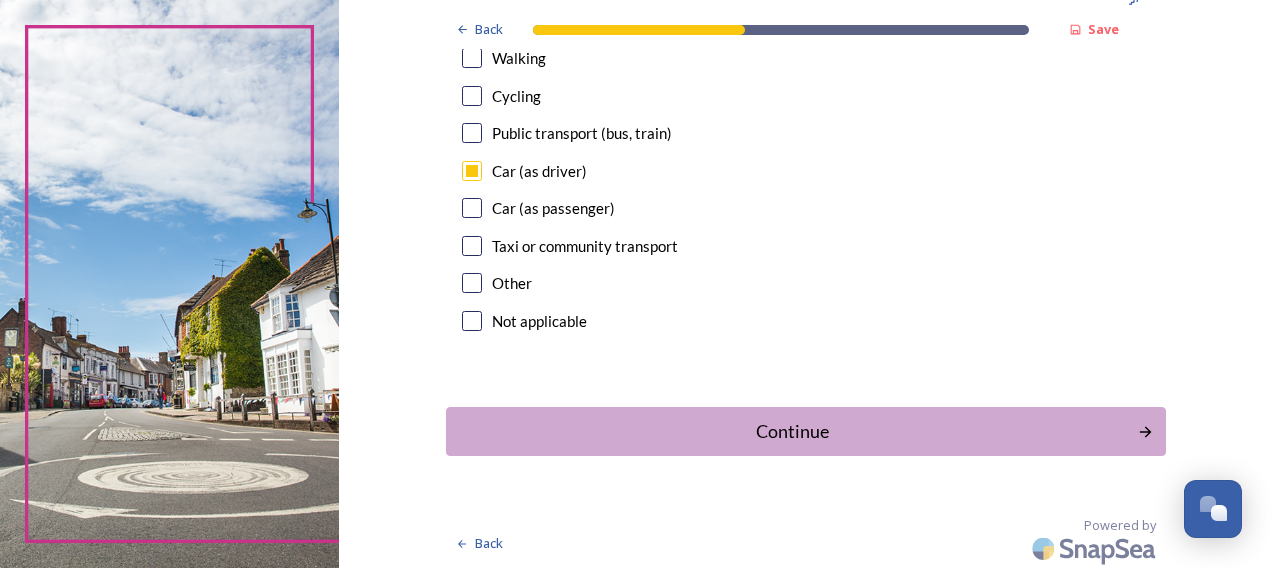 scroll, scrollTop: 1963, scrollLeft: 0, axis: vertical 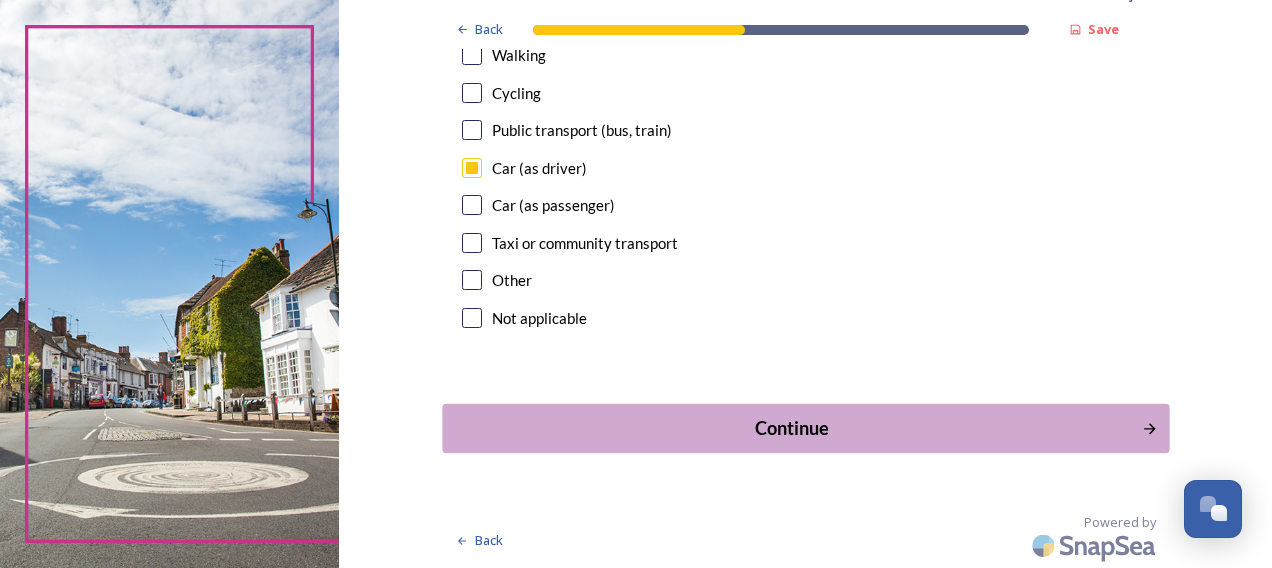 click on "Continue" at bounding box center [791, 428] 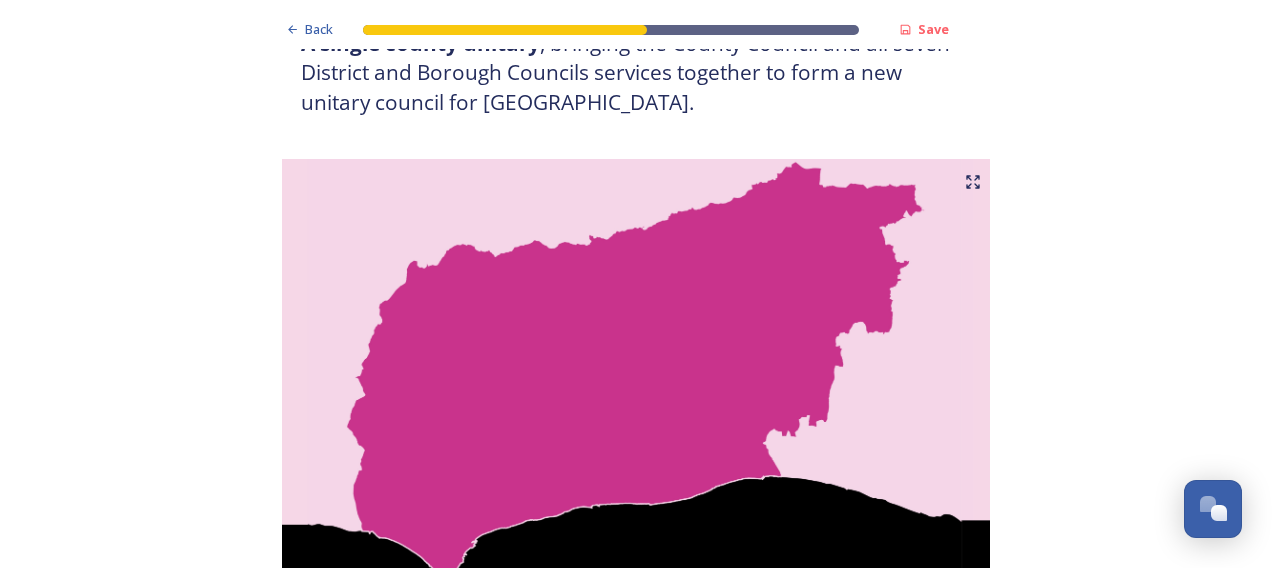 scroll, scrollTop: 410, scrollLeft: 0, axis: vertical 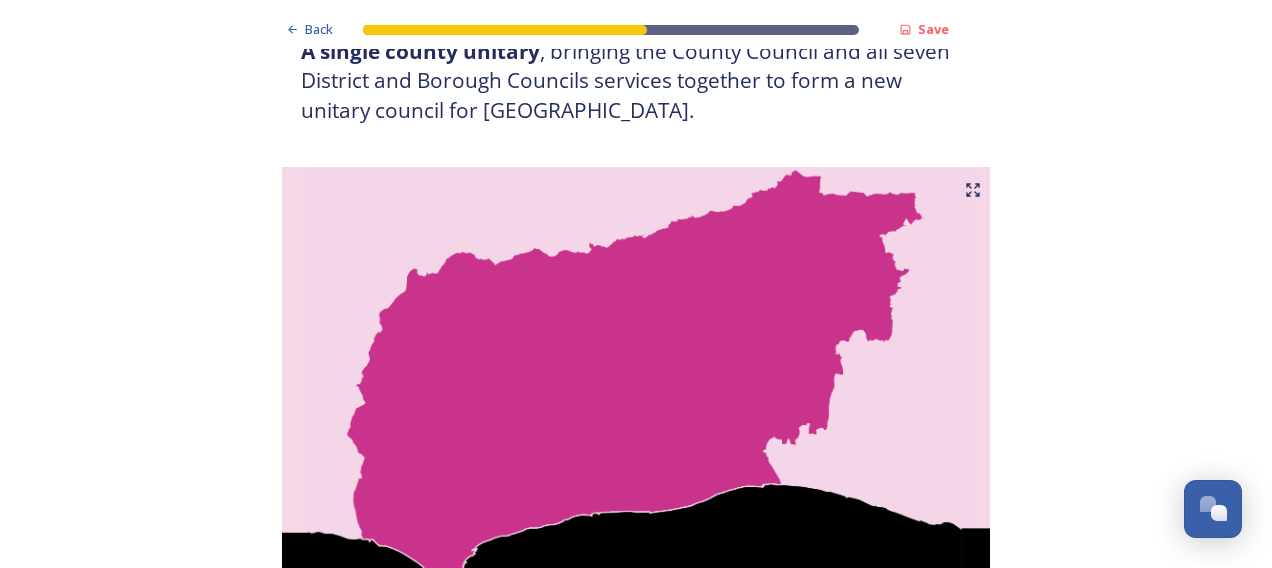 click 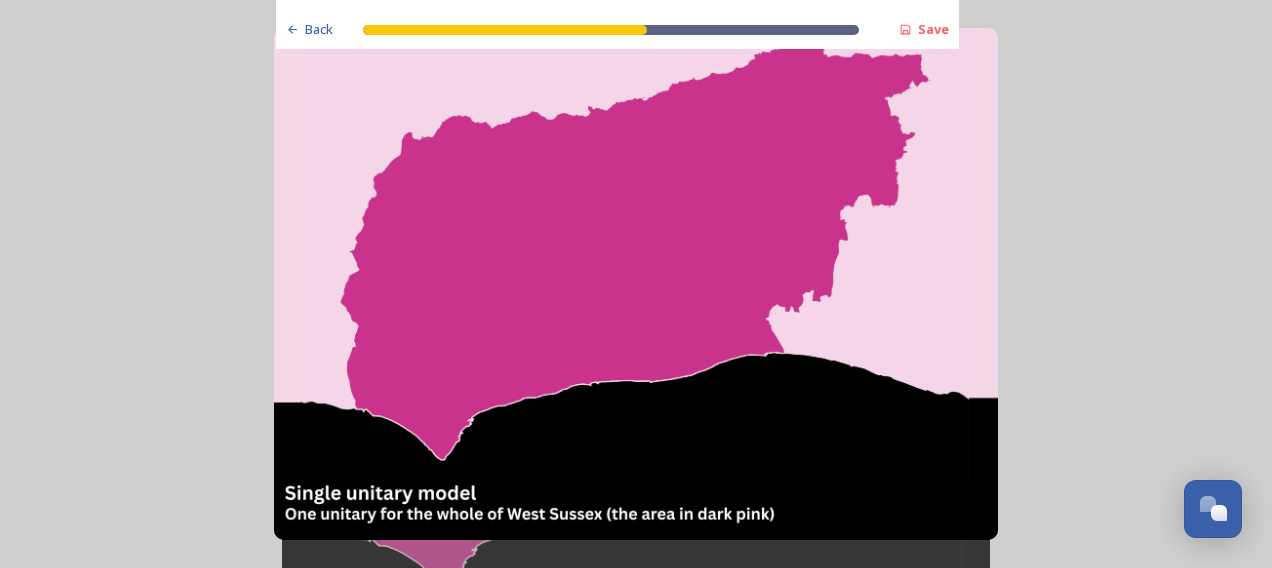 click at bounding box center [635, 283] 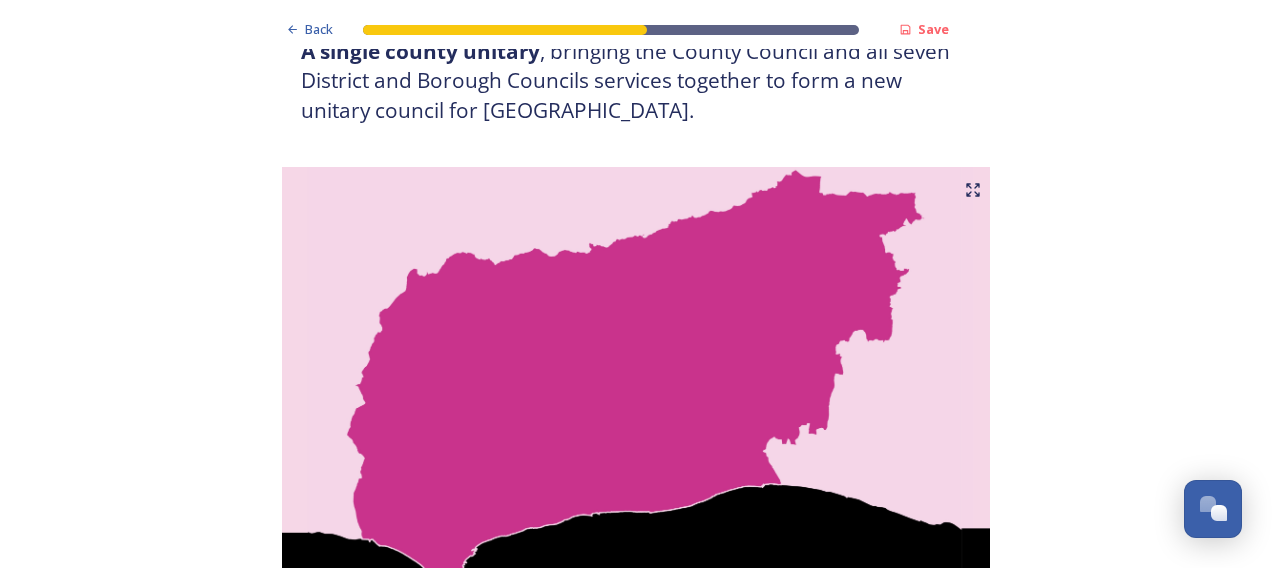drag, startPoint x: 1261, startPoint y: 78, endPoint x: 1261, endPoint y: 45, distance: 33 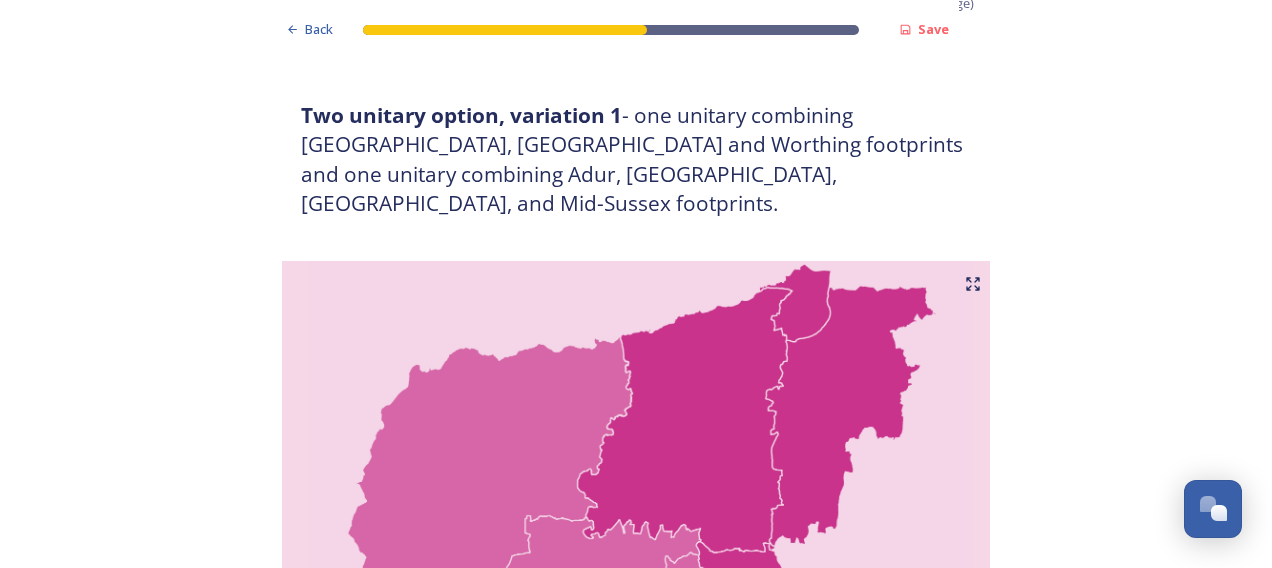 scroll, scrollTop: 1130, scrollLeft: 0, axis: vertical 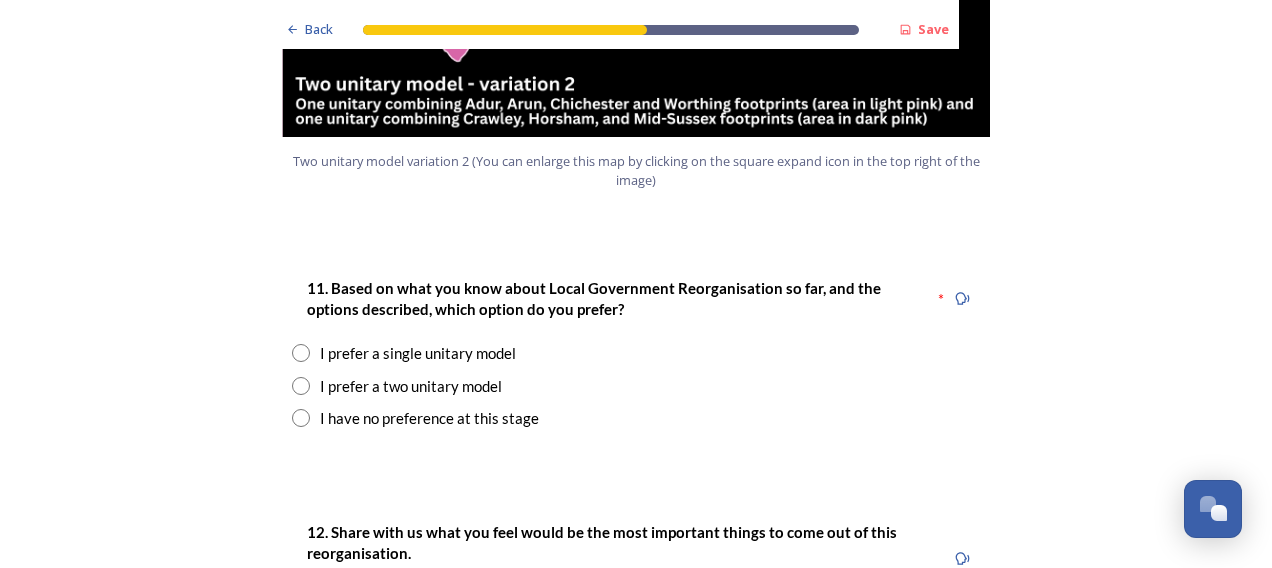 click at bounding box center (301, 418) 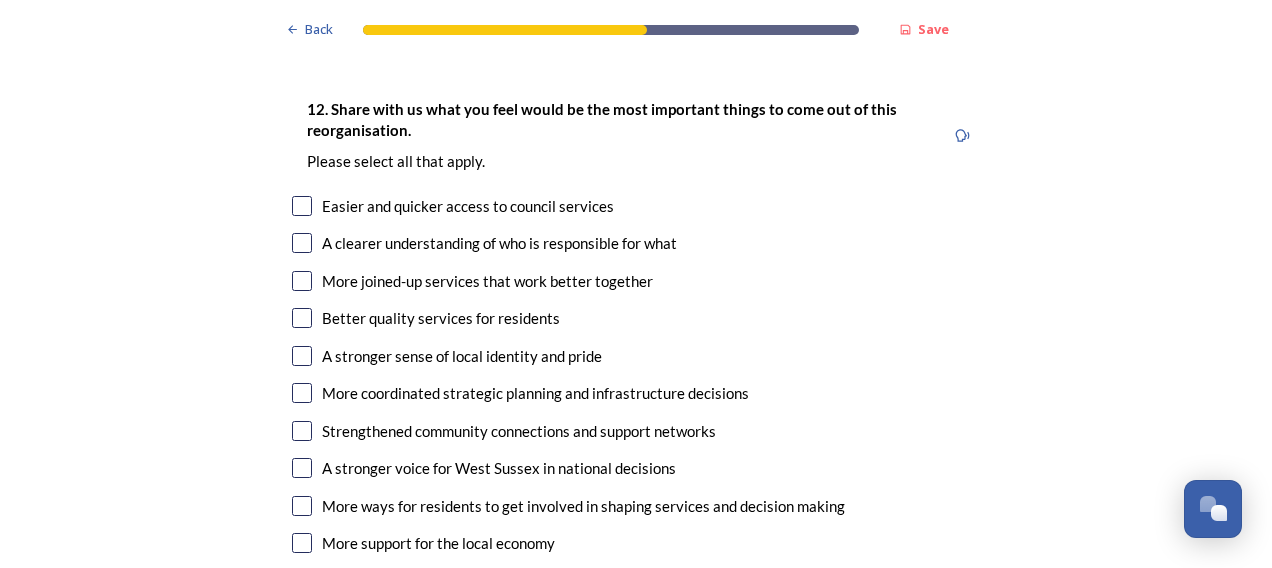 scroll, scrollTop: 3418, scrollLeft: 0, axis: vertical 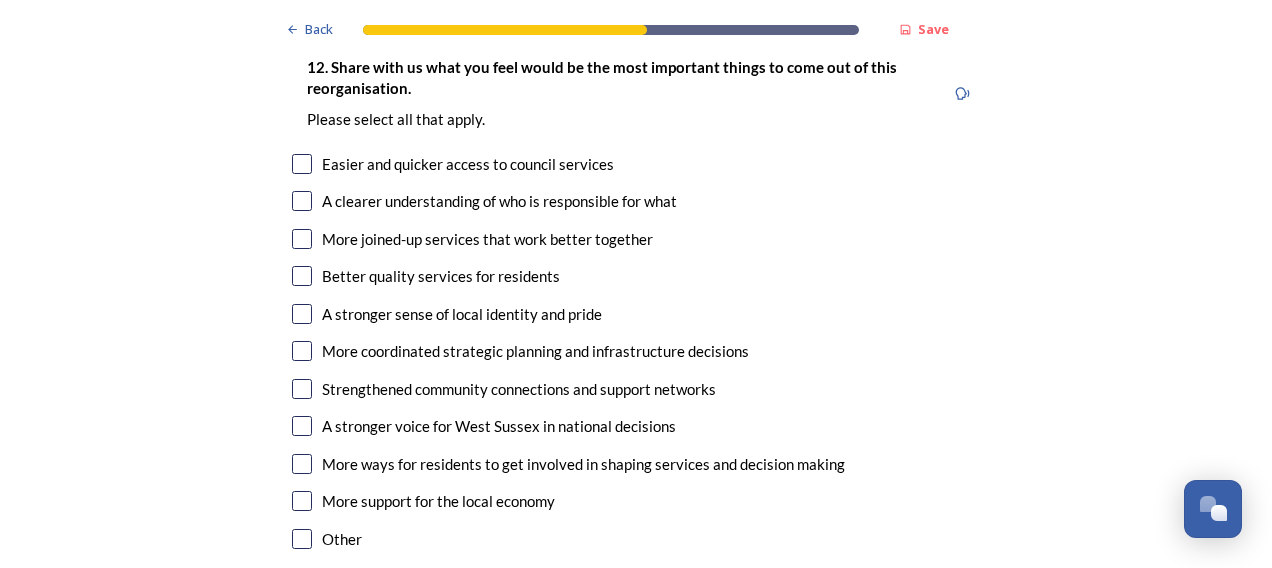 click at bounding box center (302, 239) 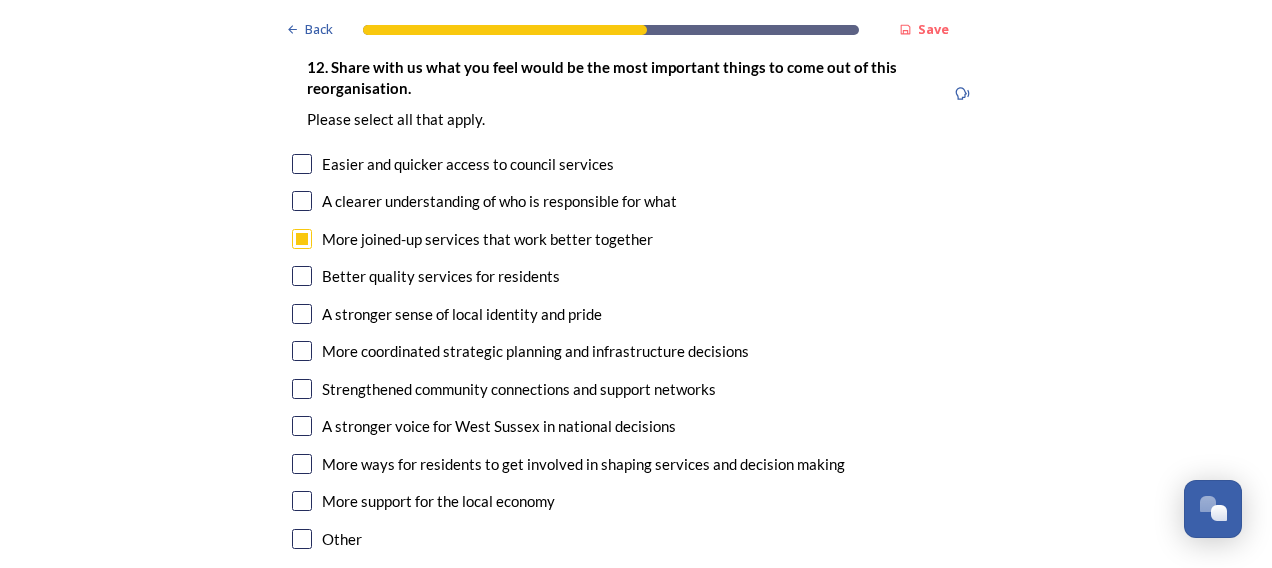 click at bounding box center [302, 276] 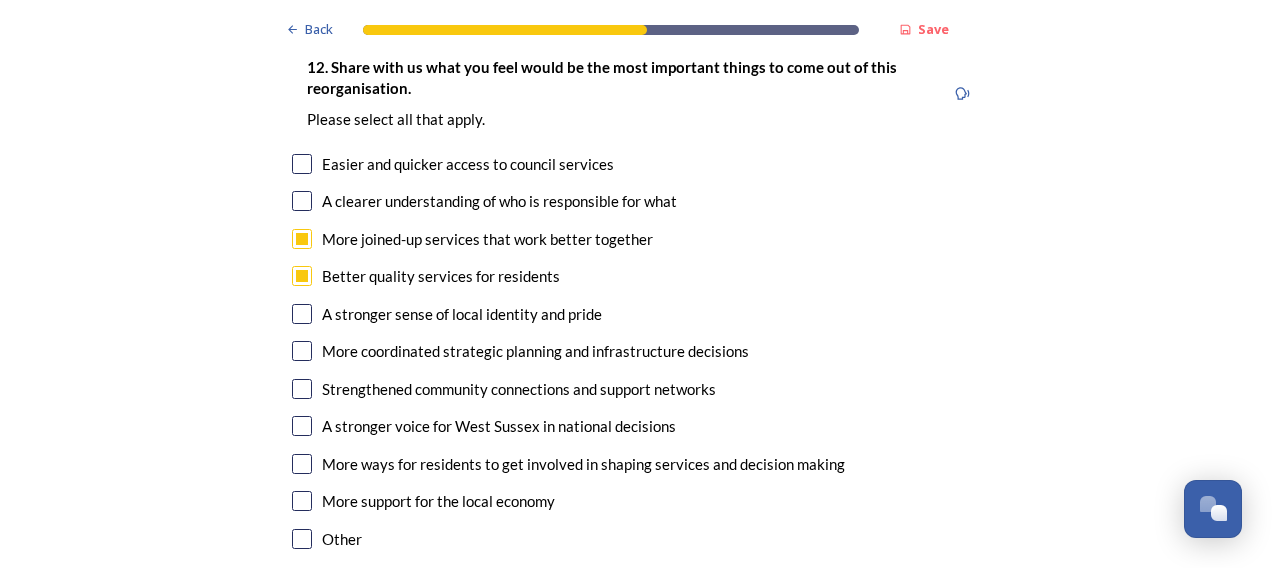 click at bounding box center (302, 351) 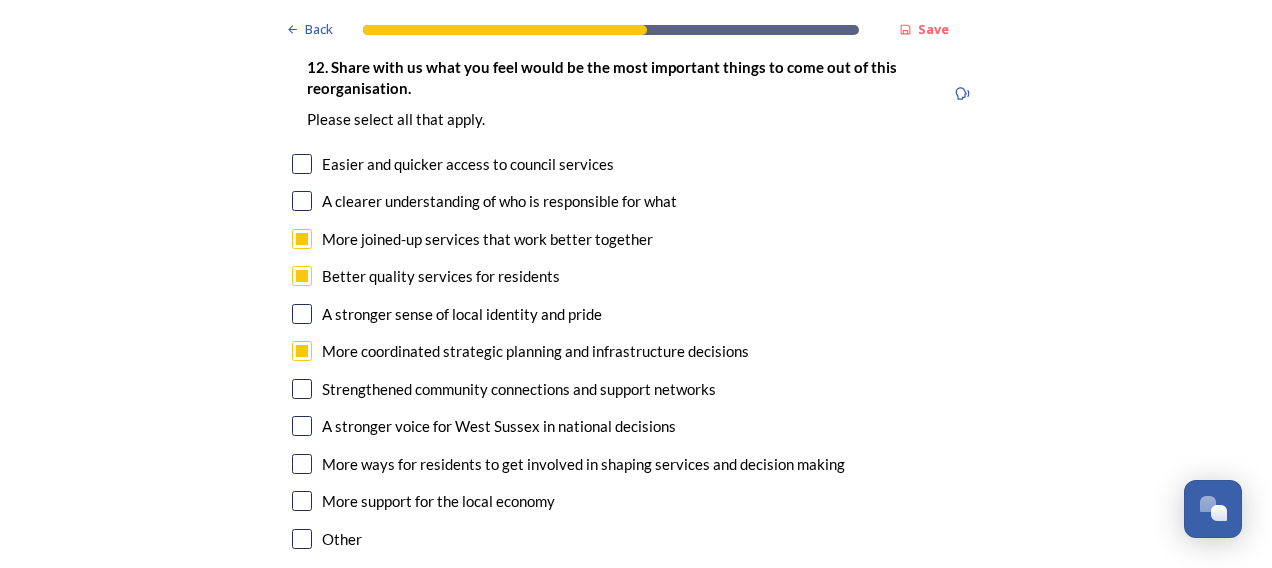 click at bounding box center (302, 426) 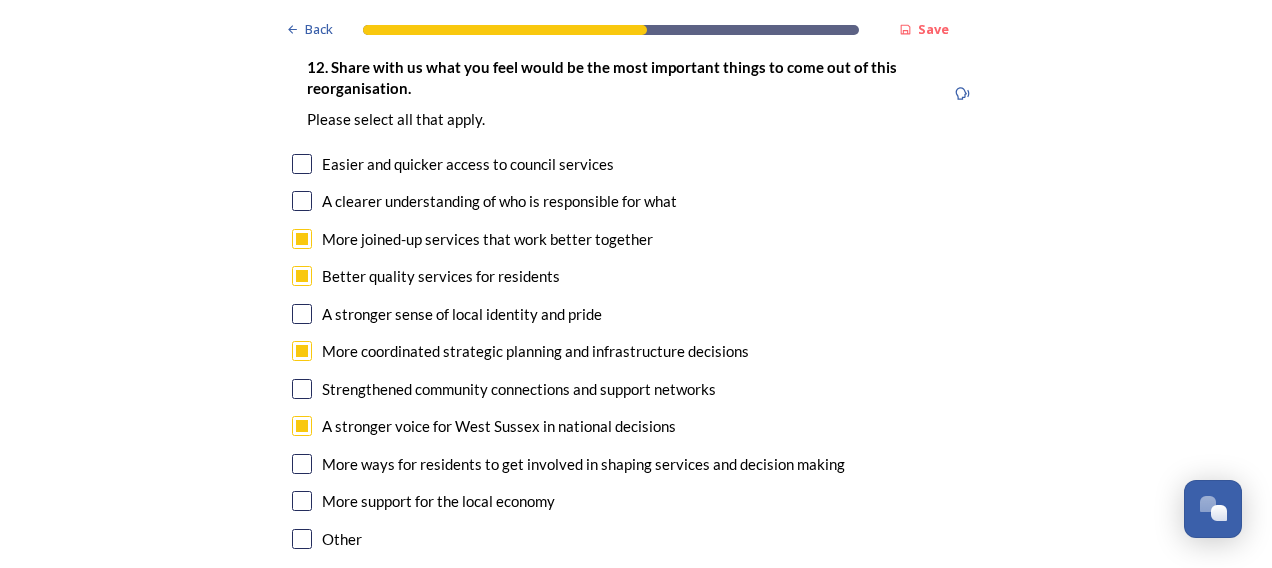 click at bounding box center (302, 501) 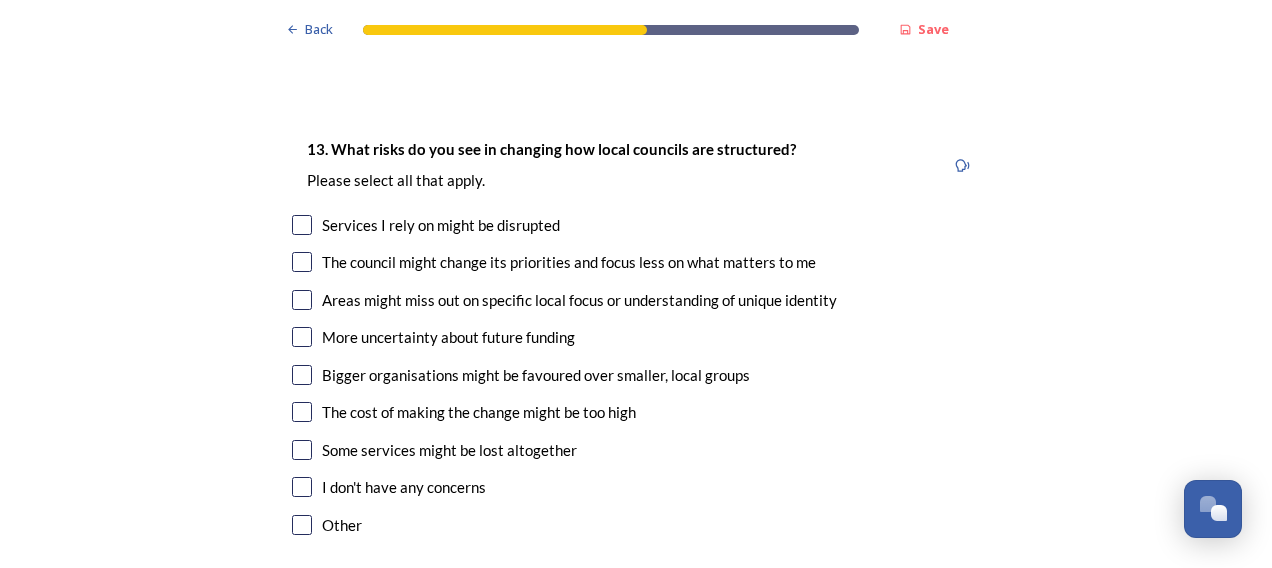 scroll, scrollTop: 3943, scrollLeft: 0, axis: vertical 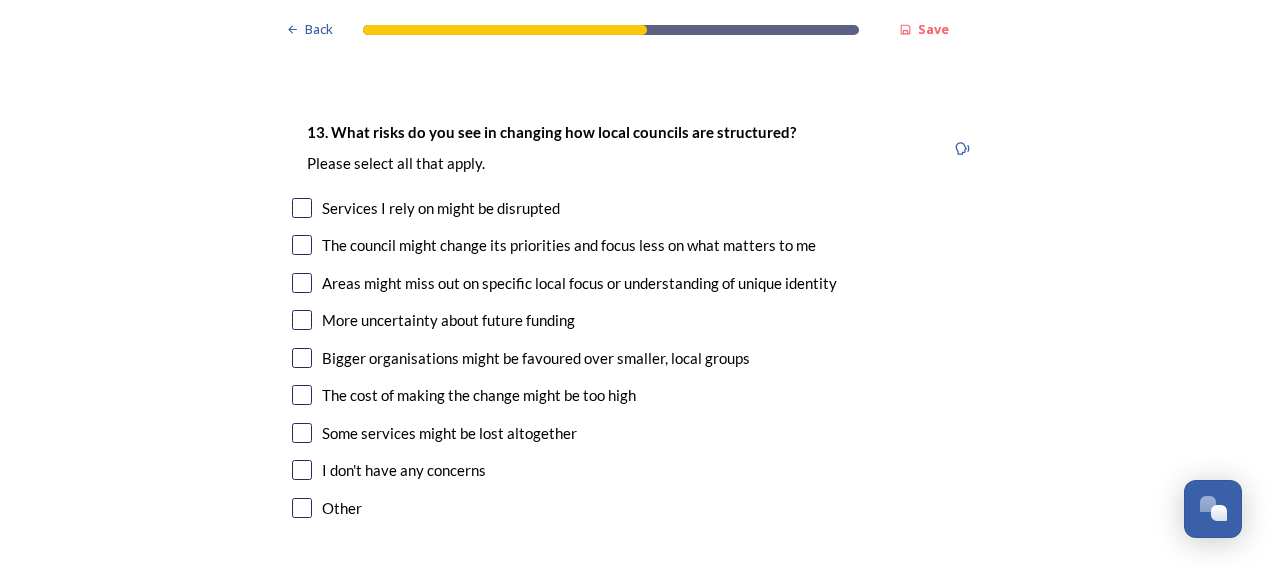 click at bounding box center (302, 245) 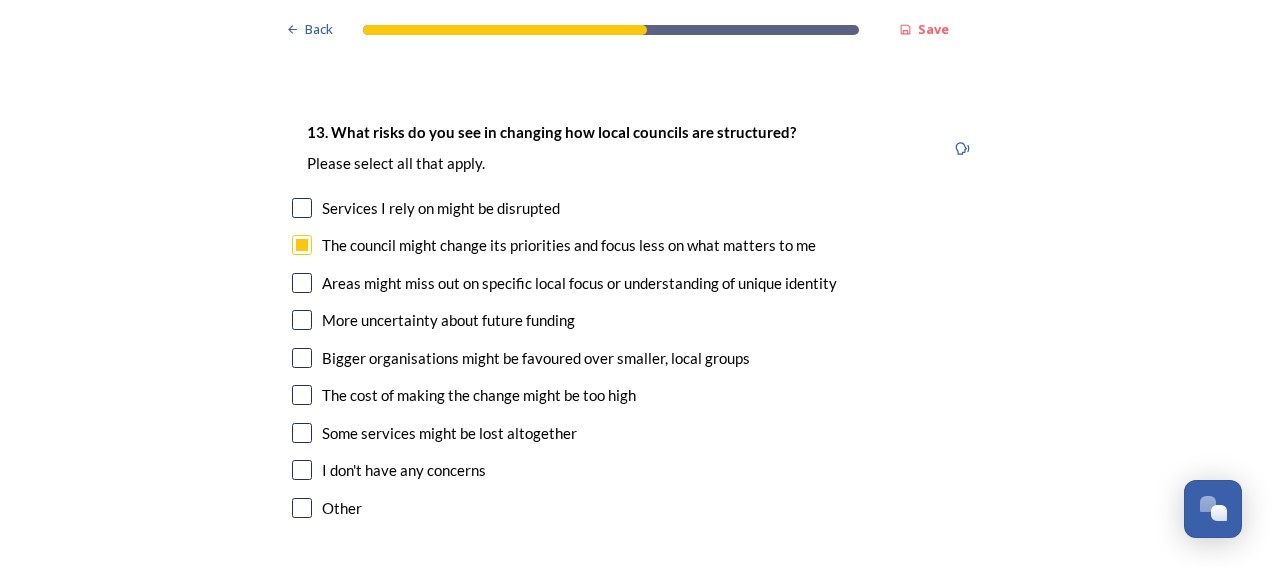 click at bounding box center (302, 283) 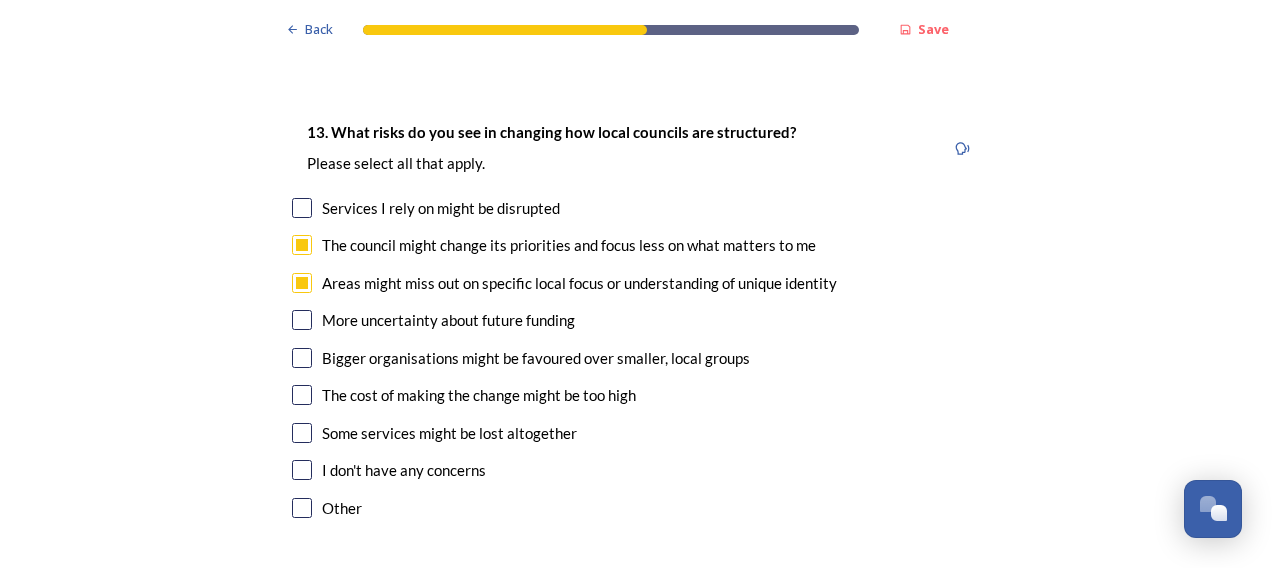 click at bounding box center [302, 395] 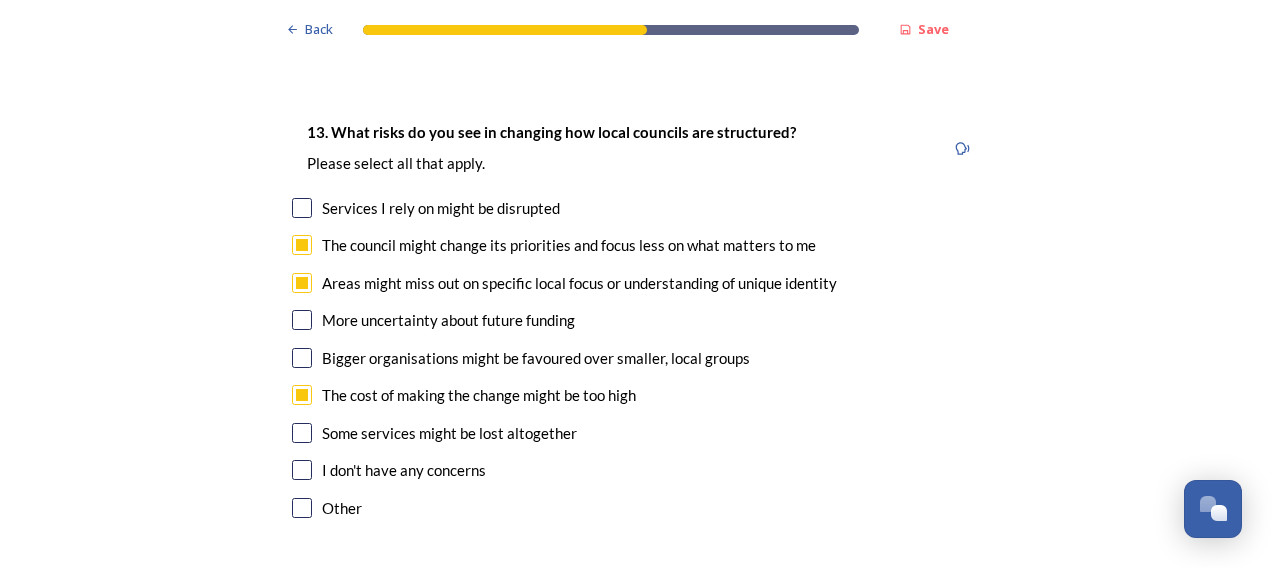 click at bounding box center [302, 433] 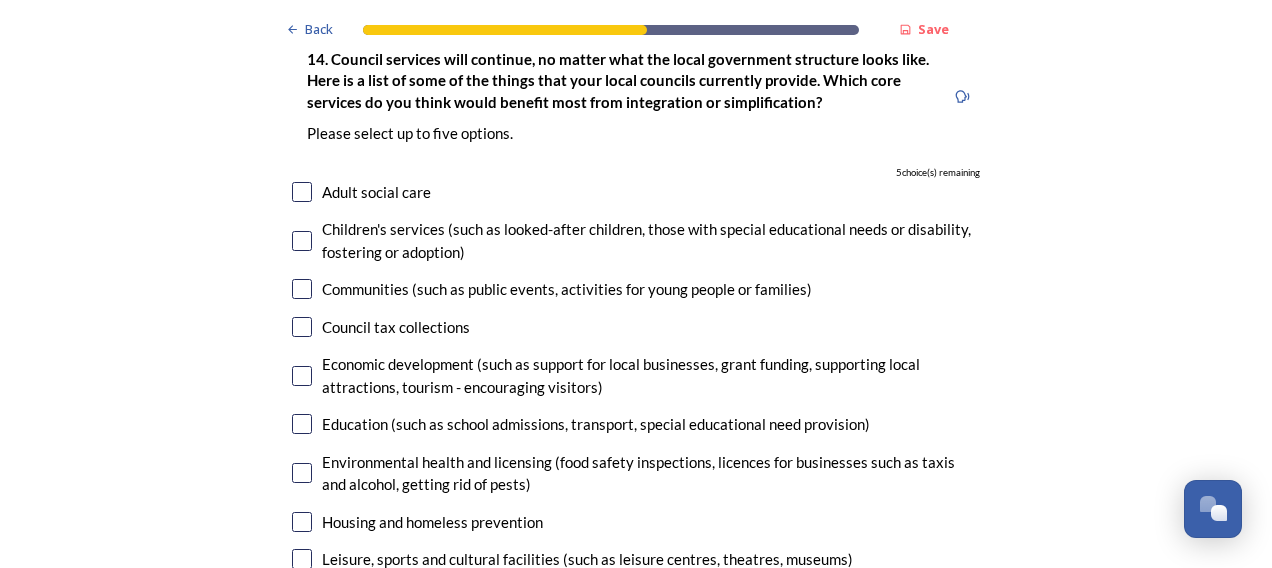 scroll, scrollTop: 4425, scrollLeft: 0, axis: vertical 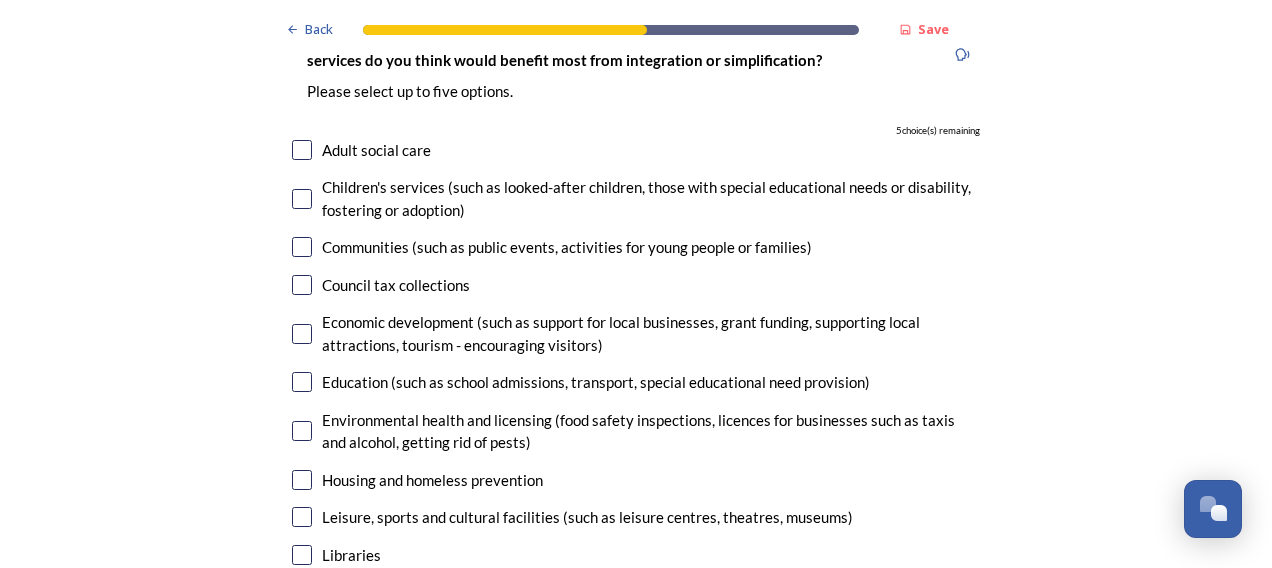 click at bounding box center (302, 199) 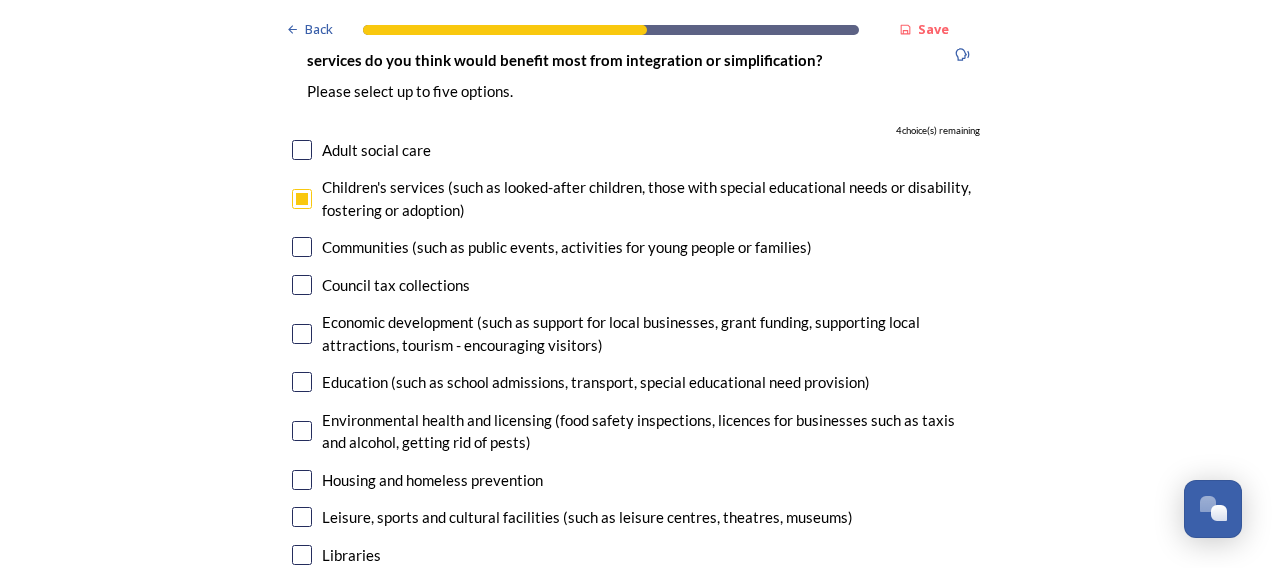 click at bounding box center [302, 382] 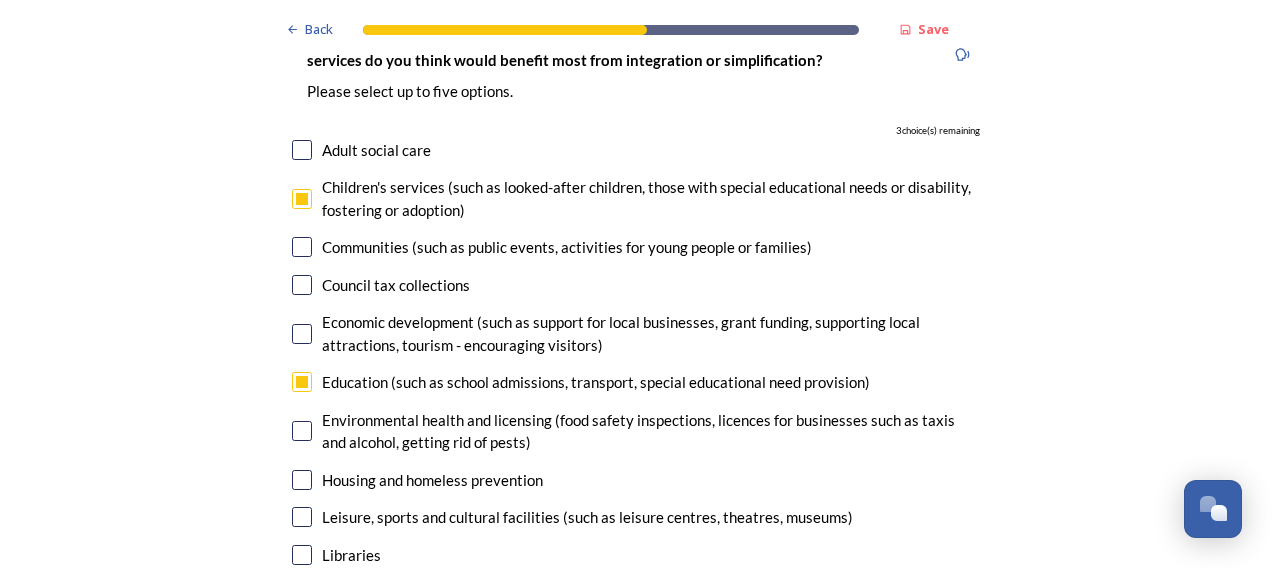 click at bounding box center (302, 480) 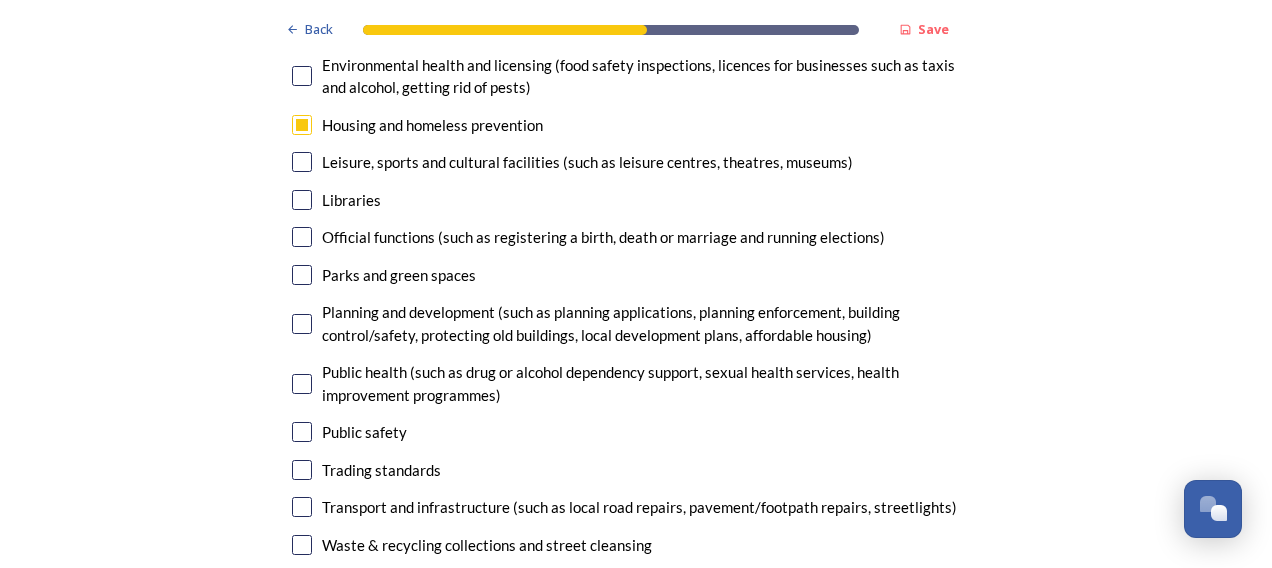 scroll, scrollTop: 4924, scrollLeft: 0, axis: vertical 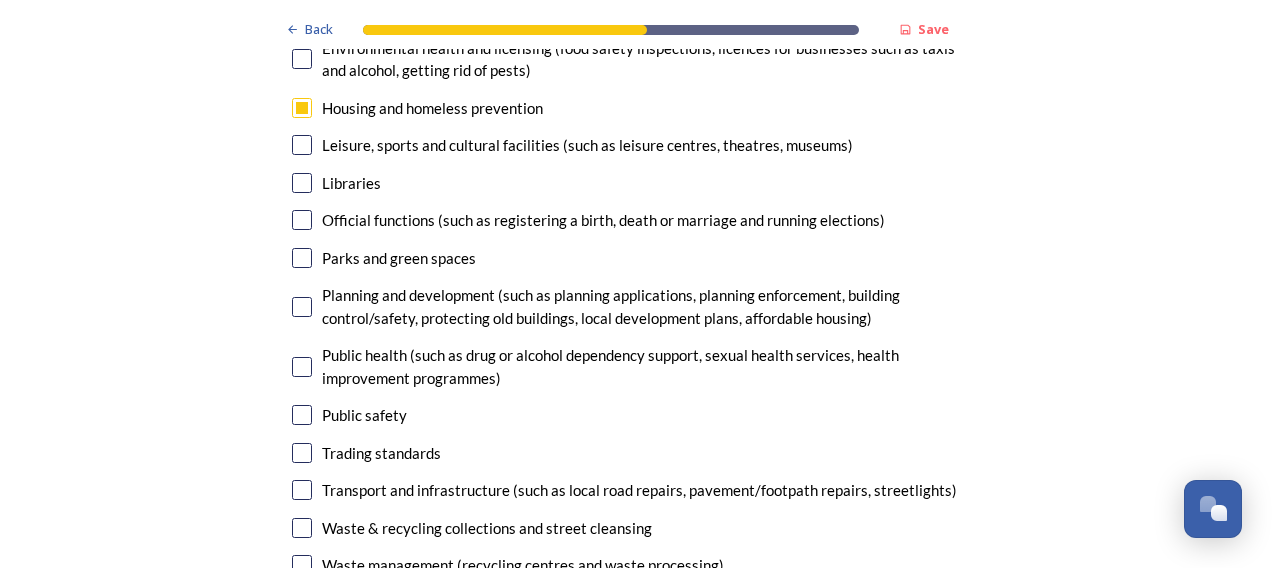 click at bounding box center (302, 307) 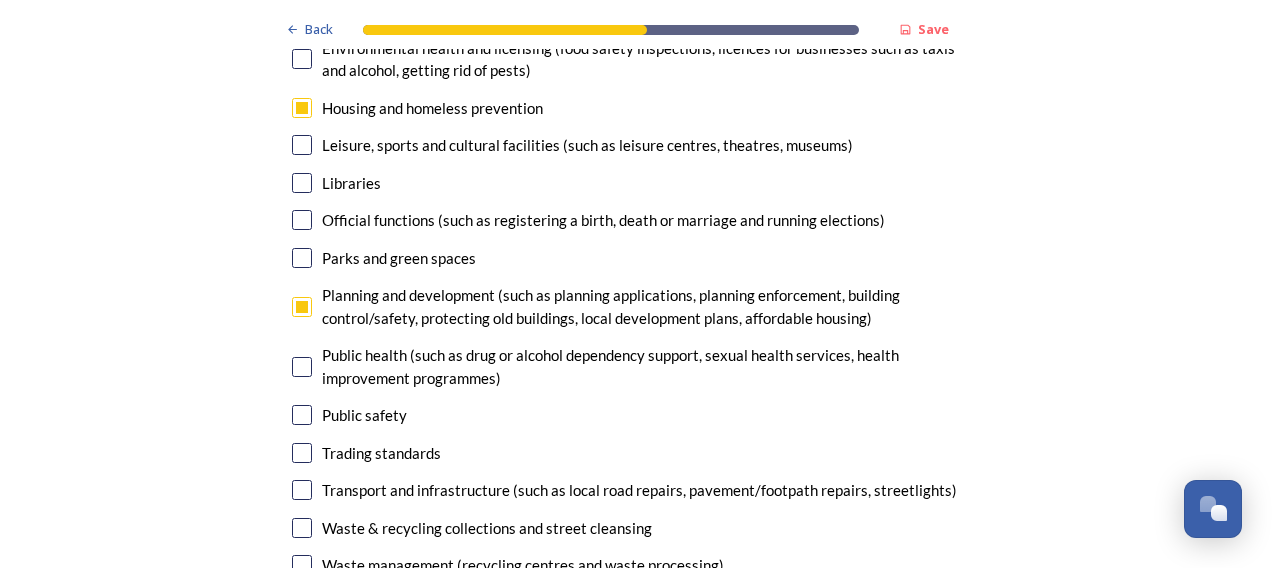 click at bounding box center [302, 490] 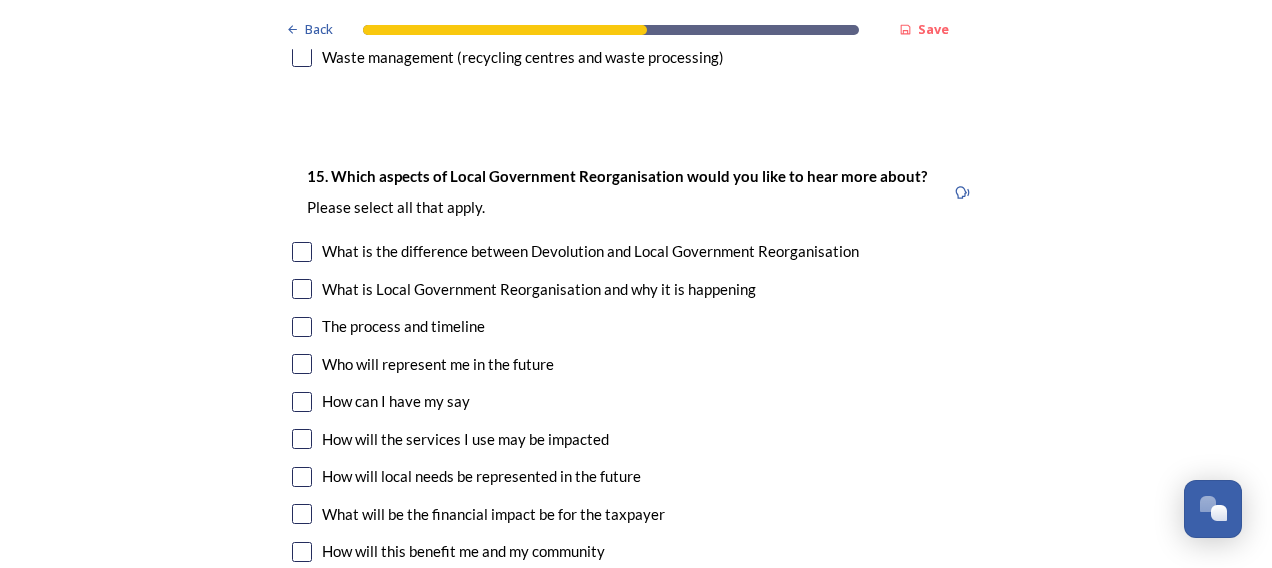 scroll, scrollTop: 5465, scrollLeft: 0, axis: vertical 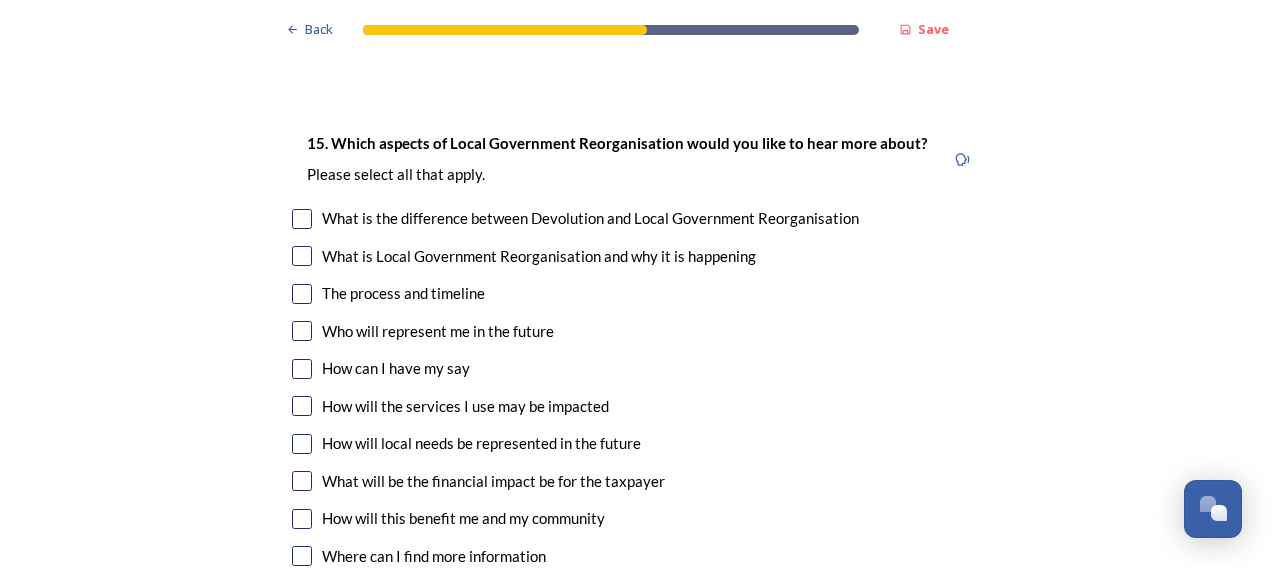 click at bounding box center [302, 406] 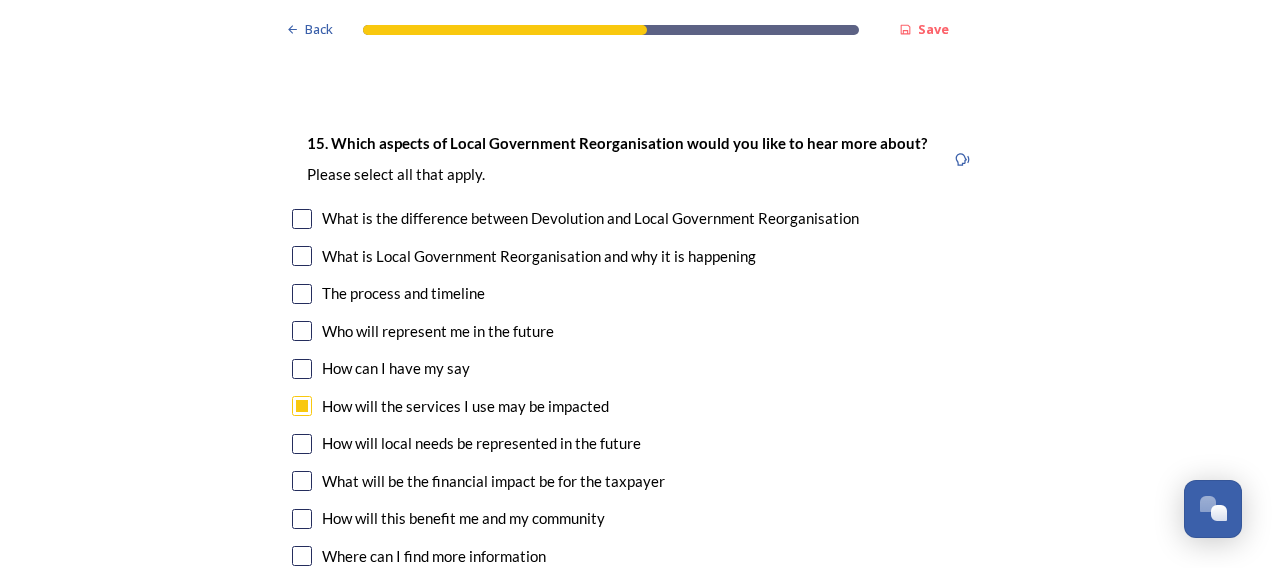 click at bounding box center [302, 444] 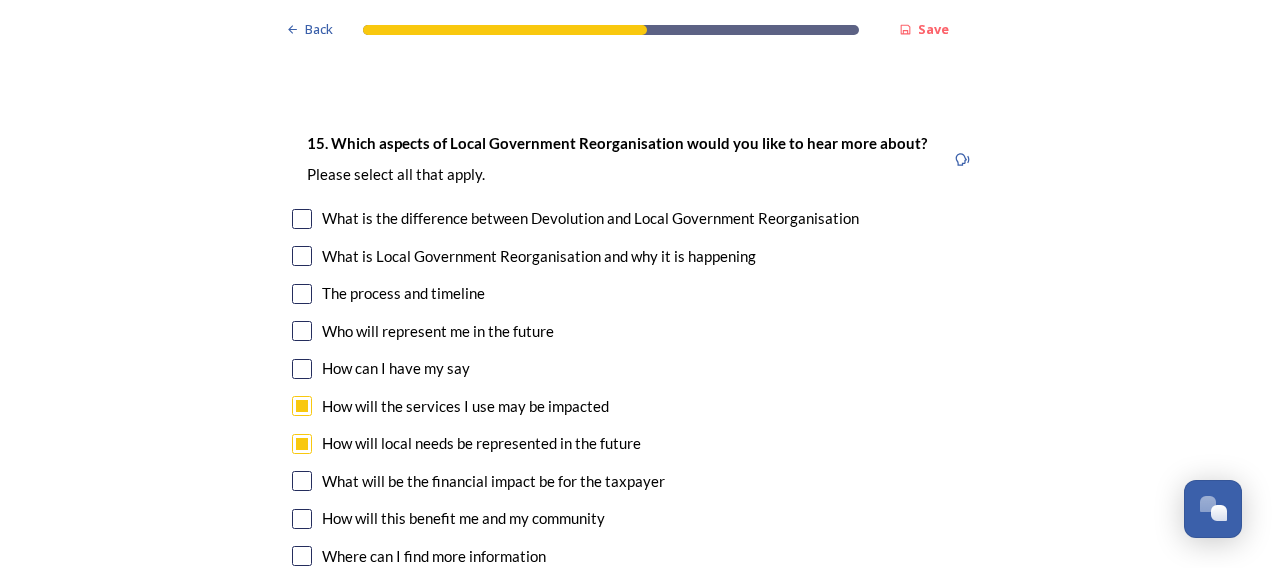 click at bounding box center (302, 481) 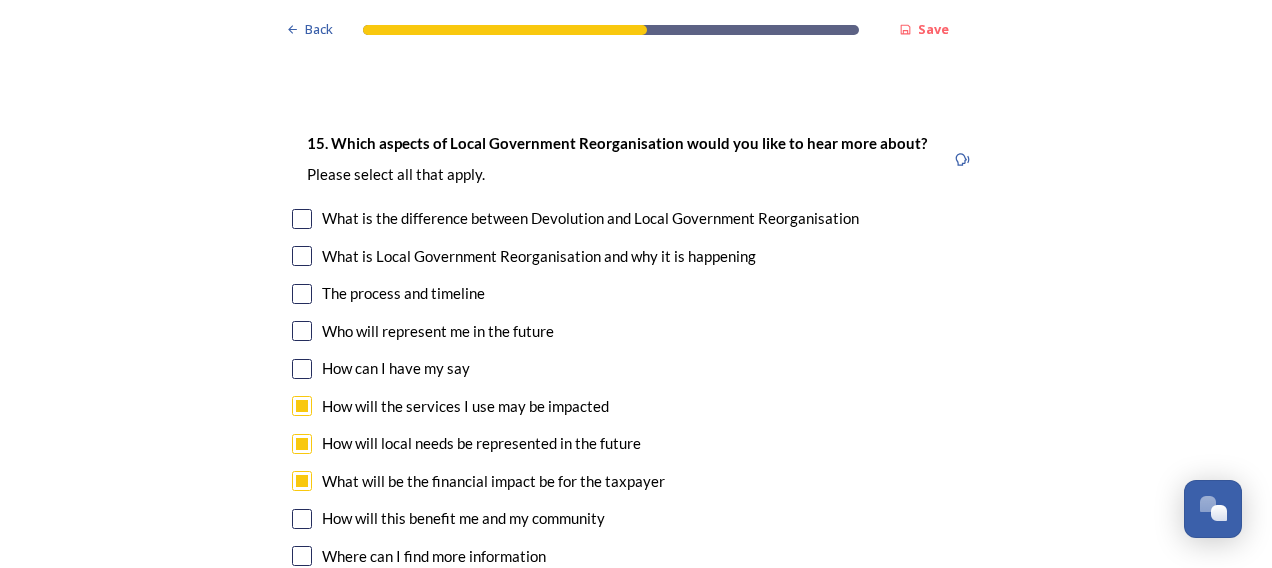 click at bounding box center (302, 519) 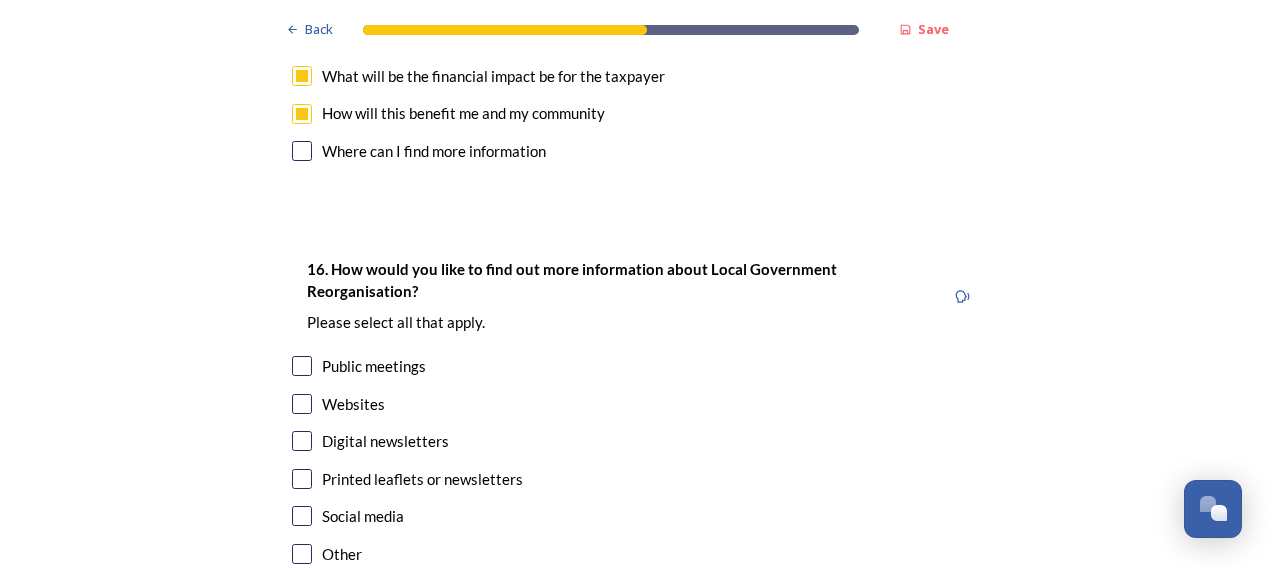scroll, scrollTop: 5928, scrollLeft: 0, axis: vertical 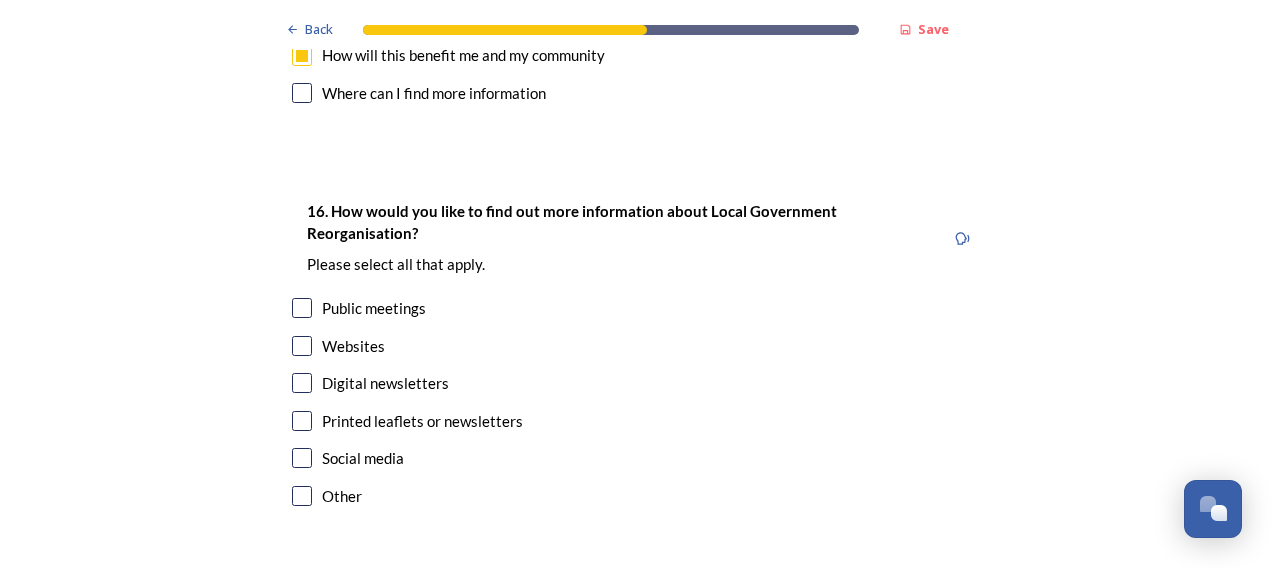 click at bounding box center [302, 383] 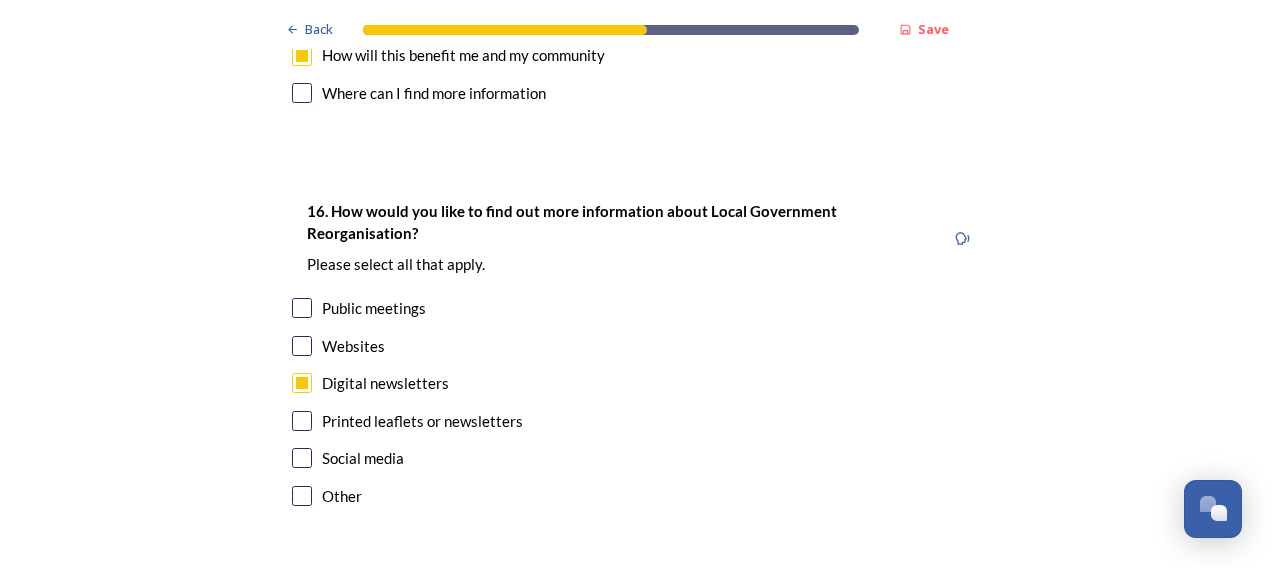click on "Continue" at bounding box center (622, 606) 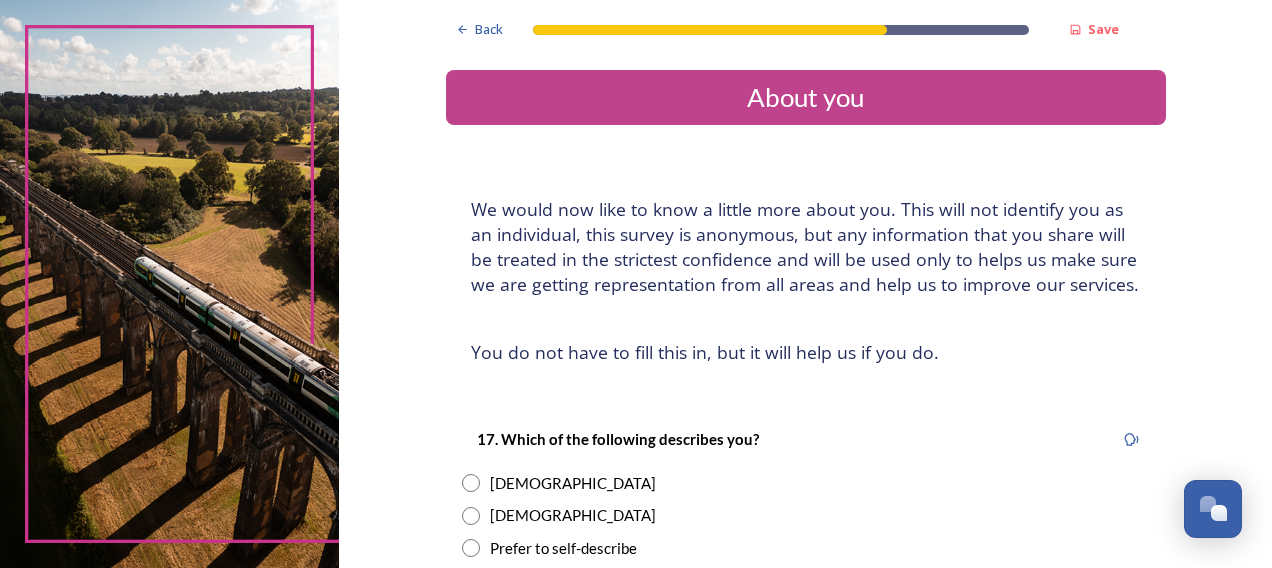 click at bounding box center [471, 483] 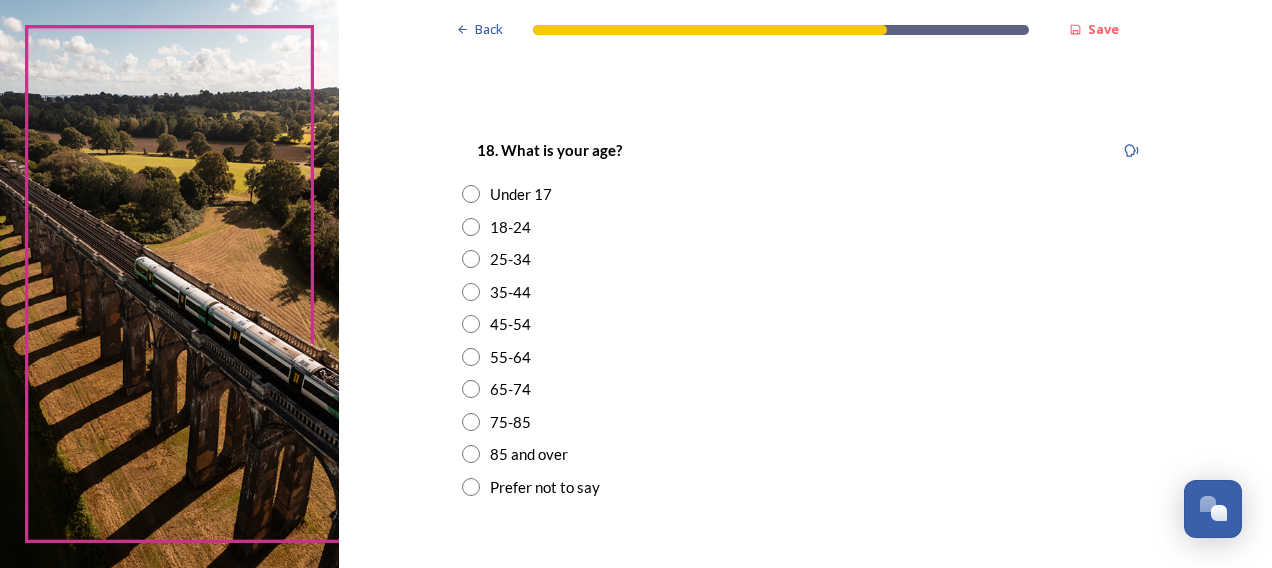 scroll, scrollTop: 548, scrollLeft: 0, axis: vertical 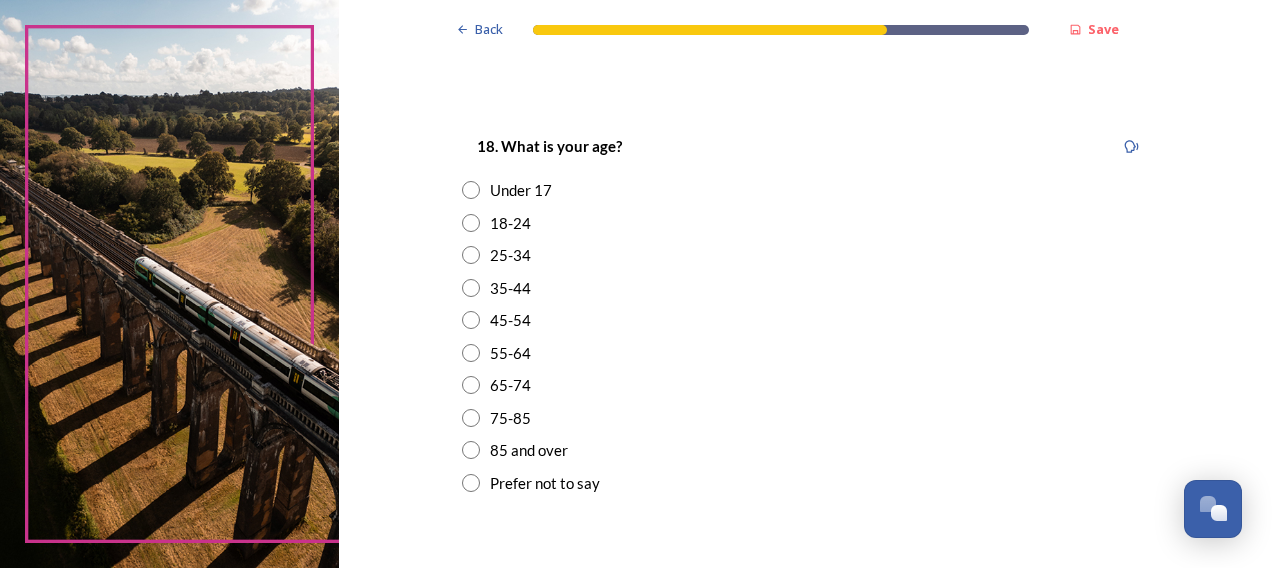 click at bounding box center [471, 353] 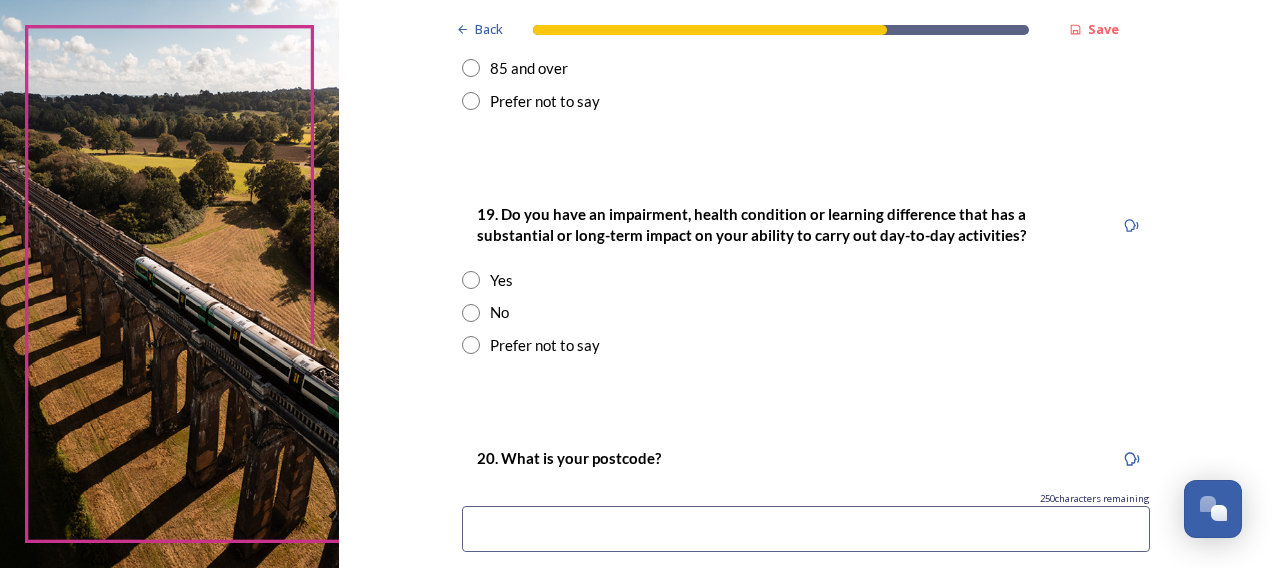 scroll, scrollTop: 944, scrollLeft: 0, axis: vertical 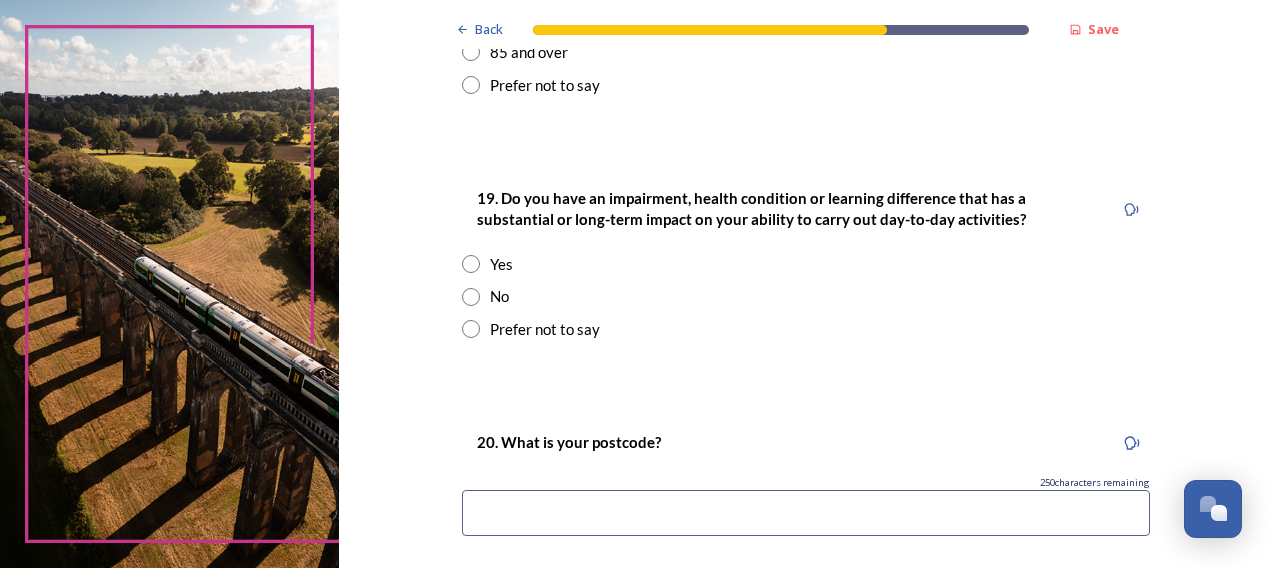 click at bounding box center (471, 297) 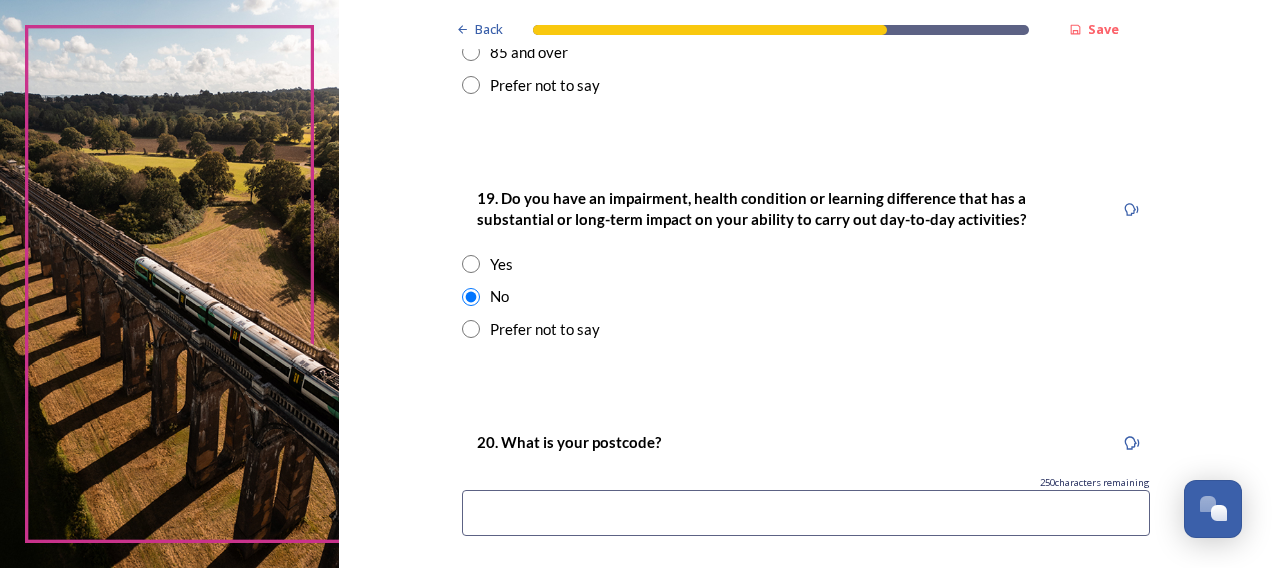 click at bounding box center (806, 513) 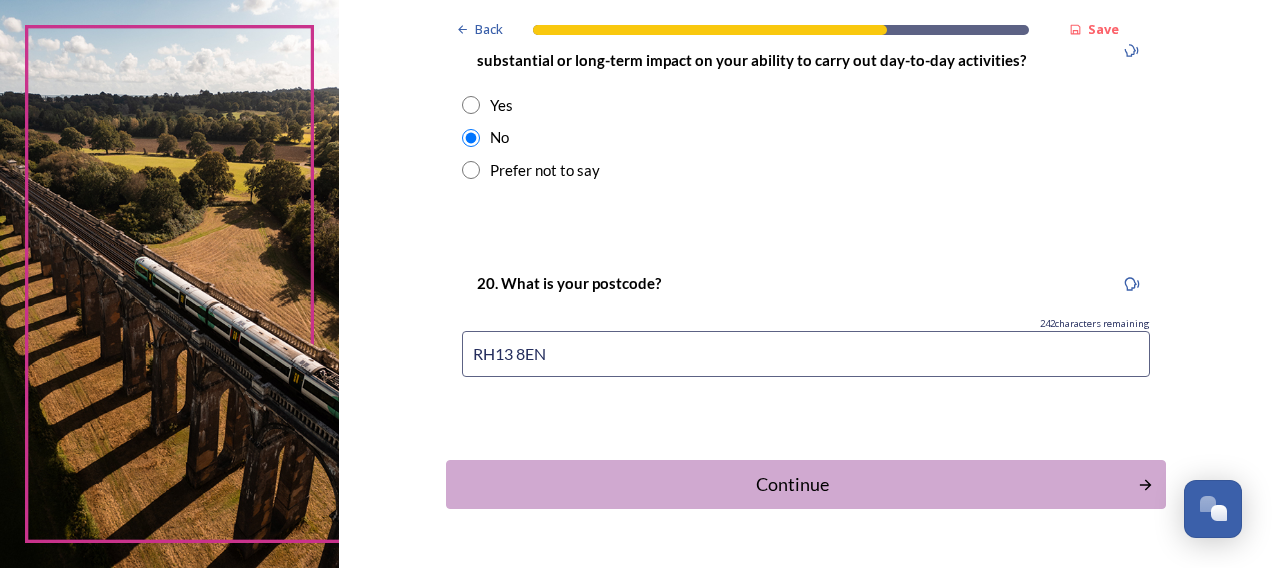 scroll, scrollTop: 1160, scrollLeft: 0, axis: vertical 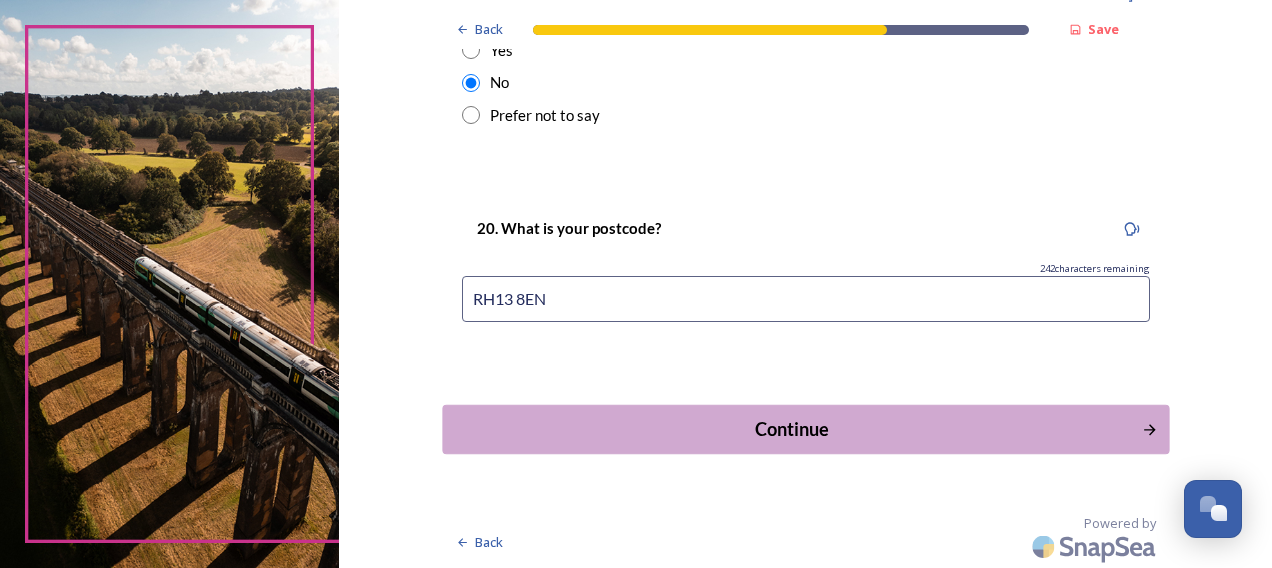 type on "RH13 8EN" 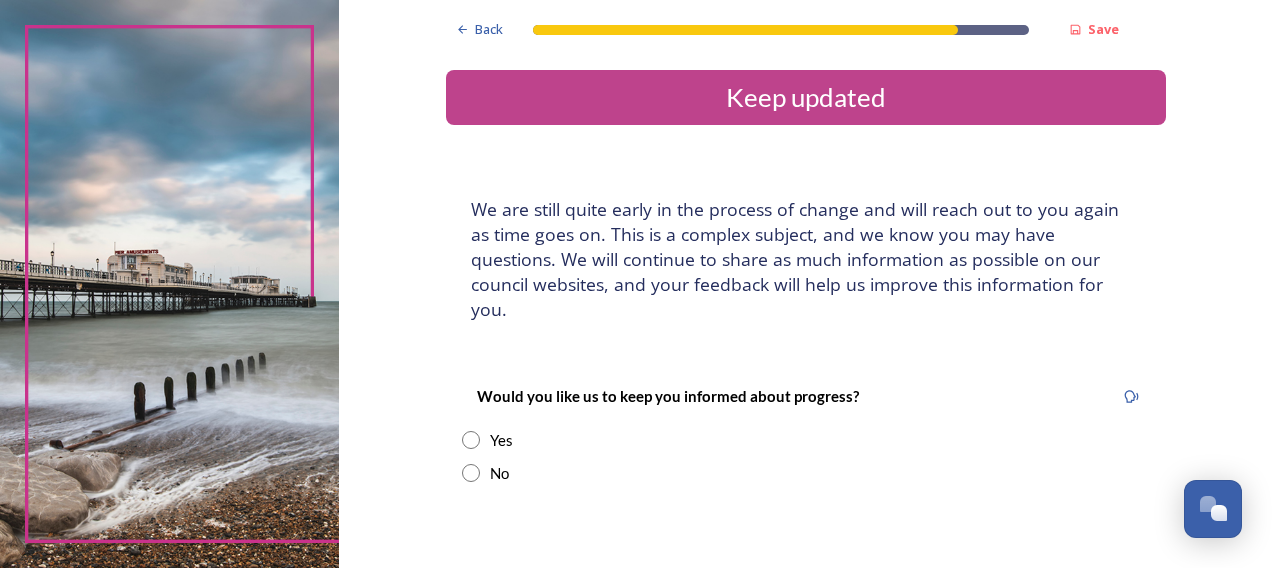 click at bounding box center [471, 440] 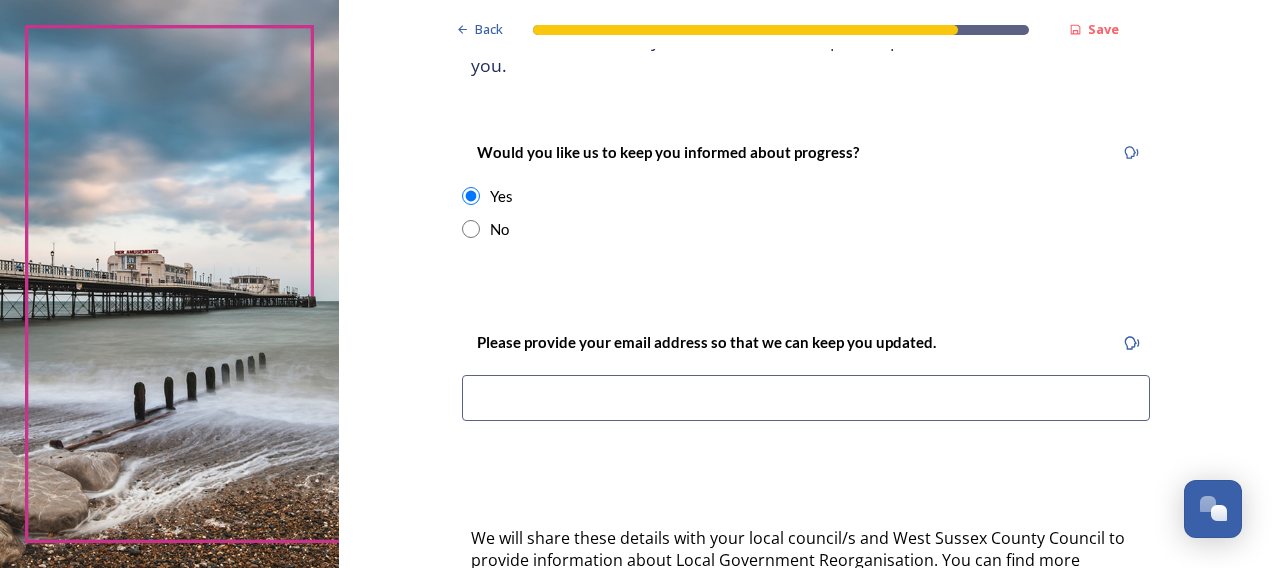 scroll, scrollTop: 255, scrollLeft: 0, axis: vertical 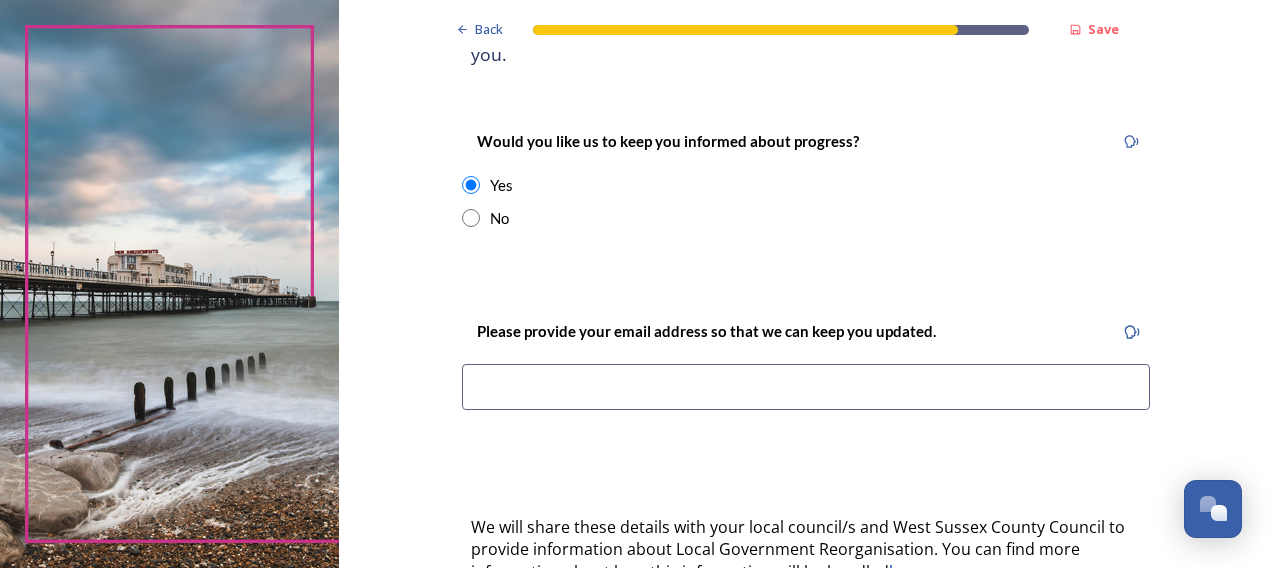 click at bounding box center [806, 387] 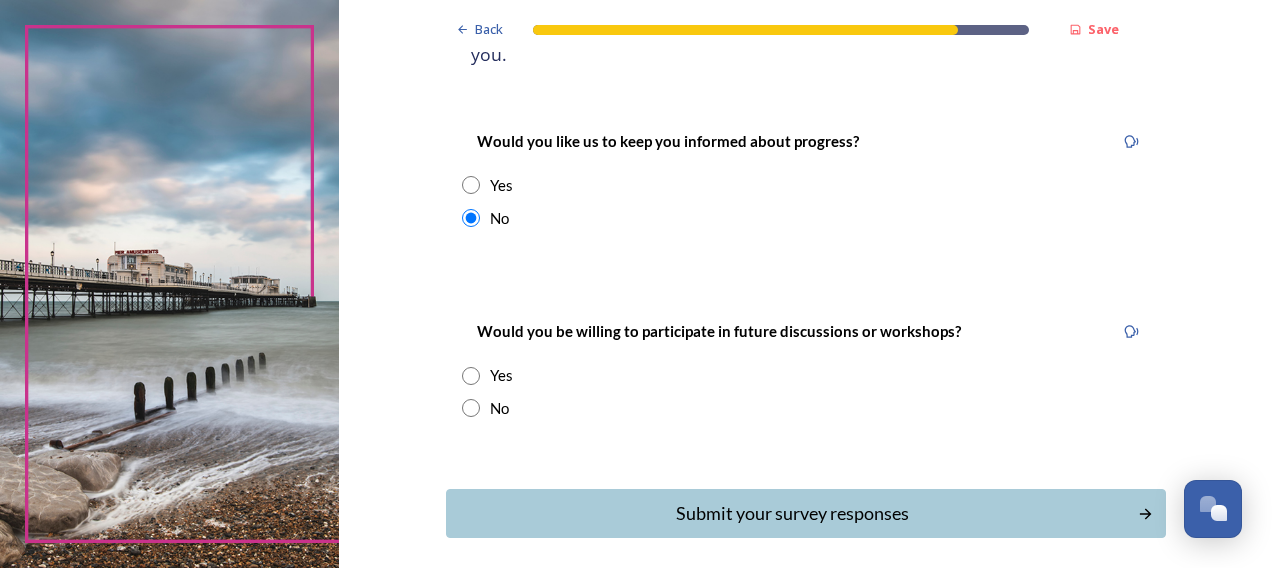 click at bounding box center (471, 408) 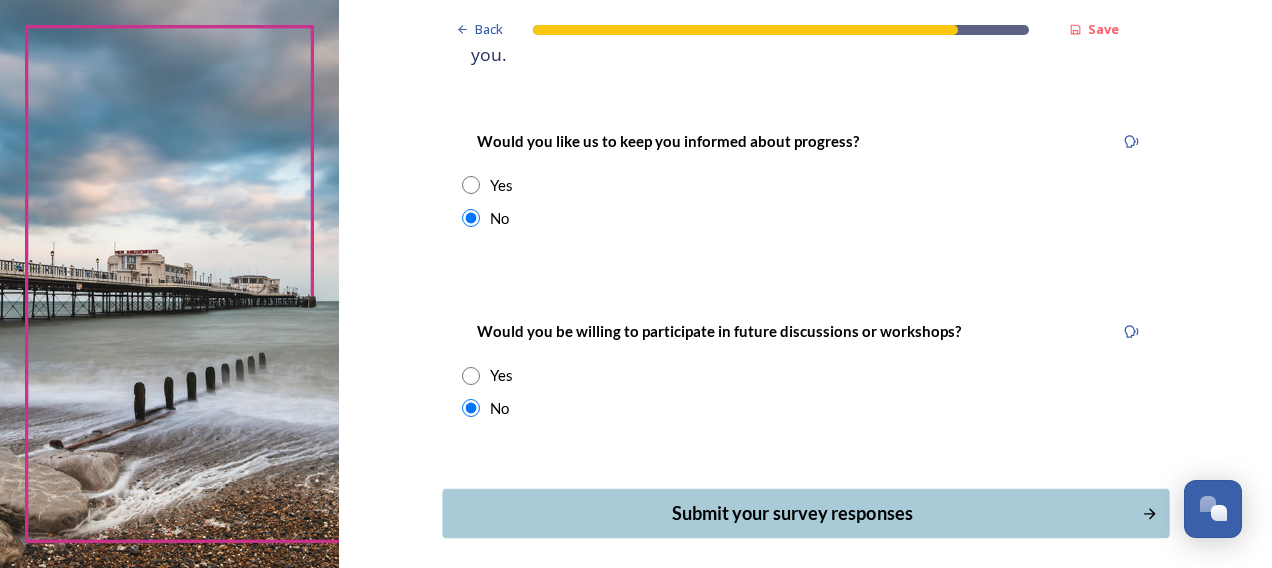 click on "Submit your survey responses" at bounding box center (791, 513) 